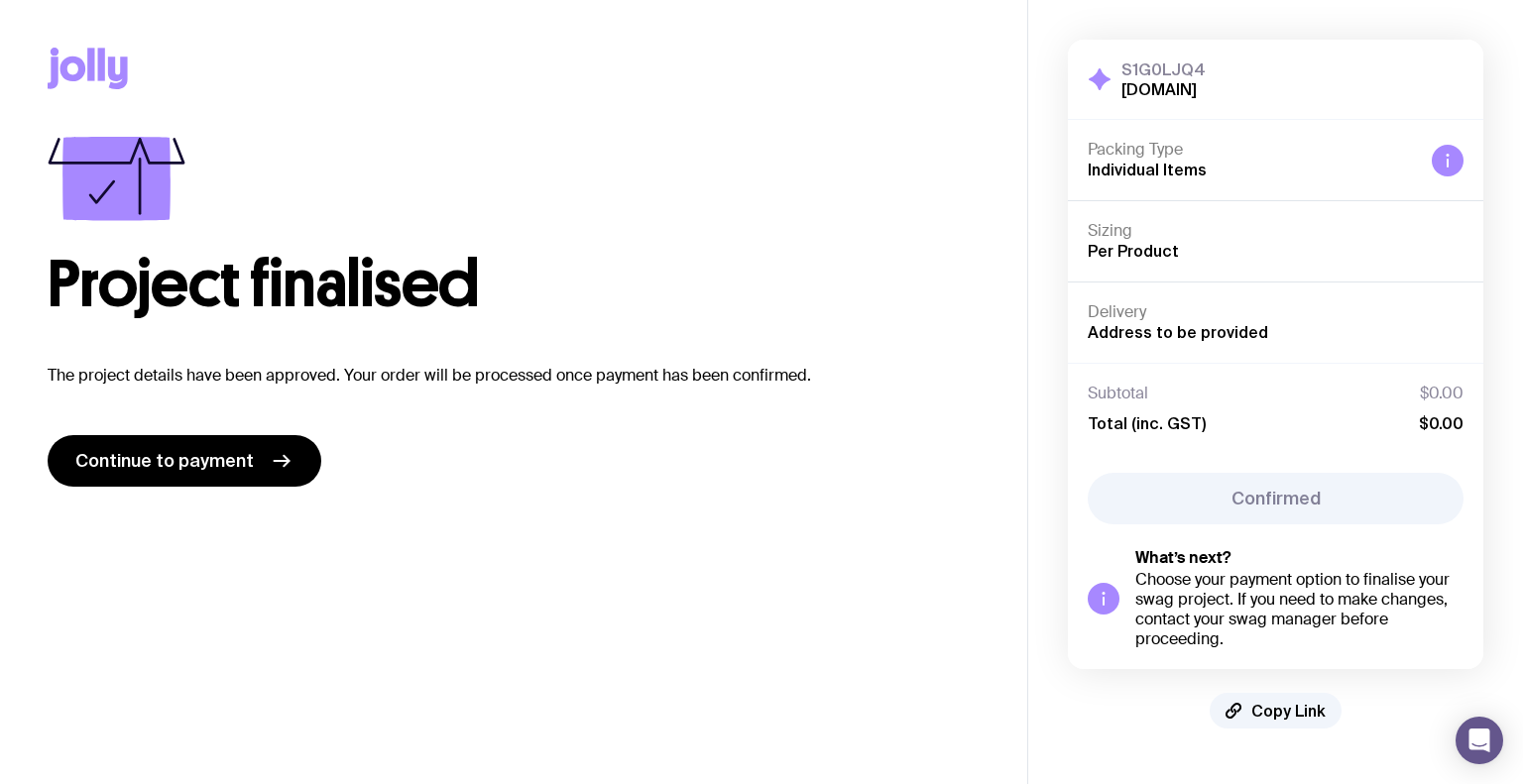 scroll, scrollTop: 0, scrollLeft: 0, axis: both 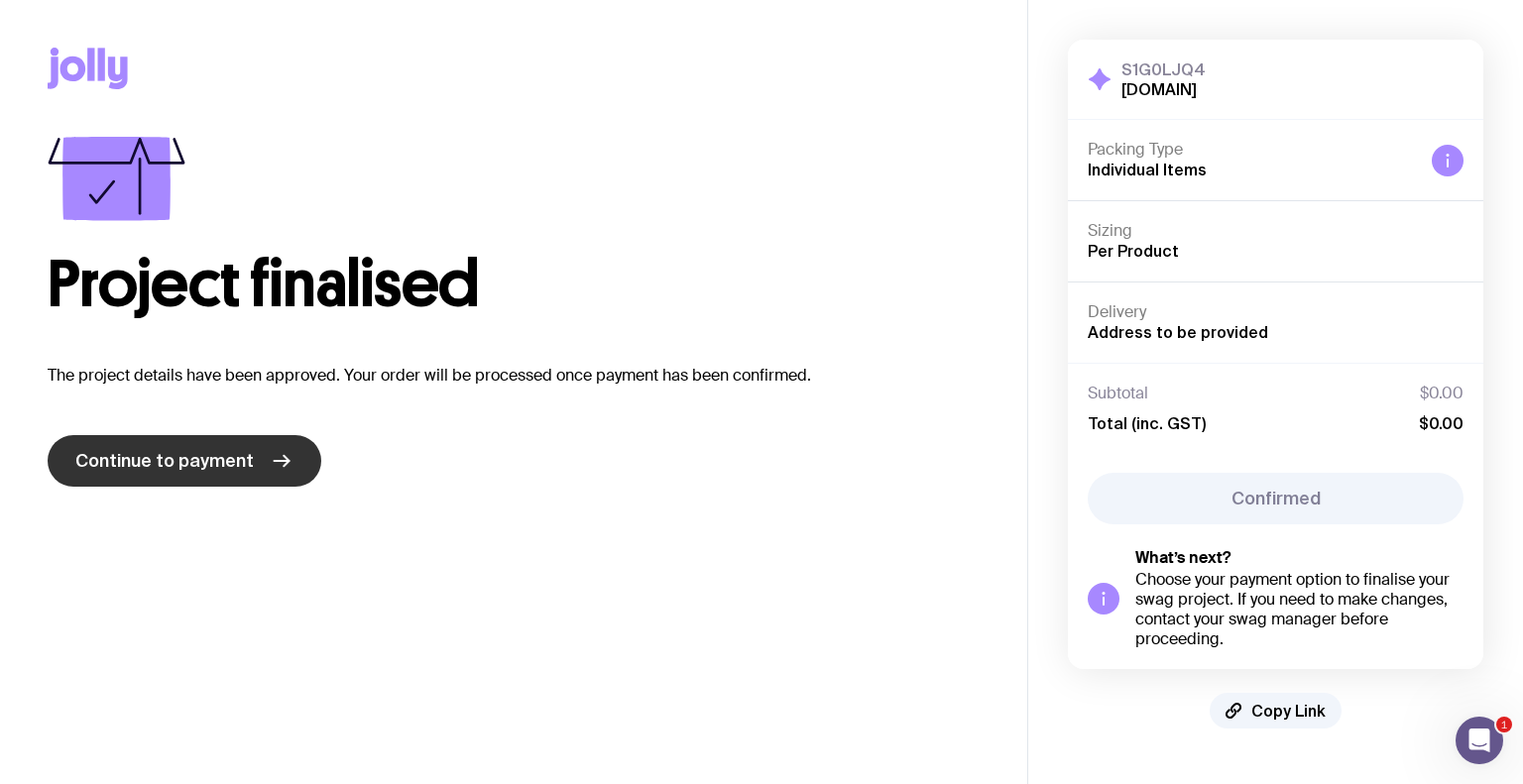 click on "Continue to payment" 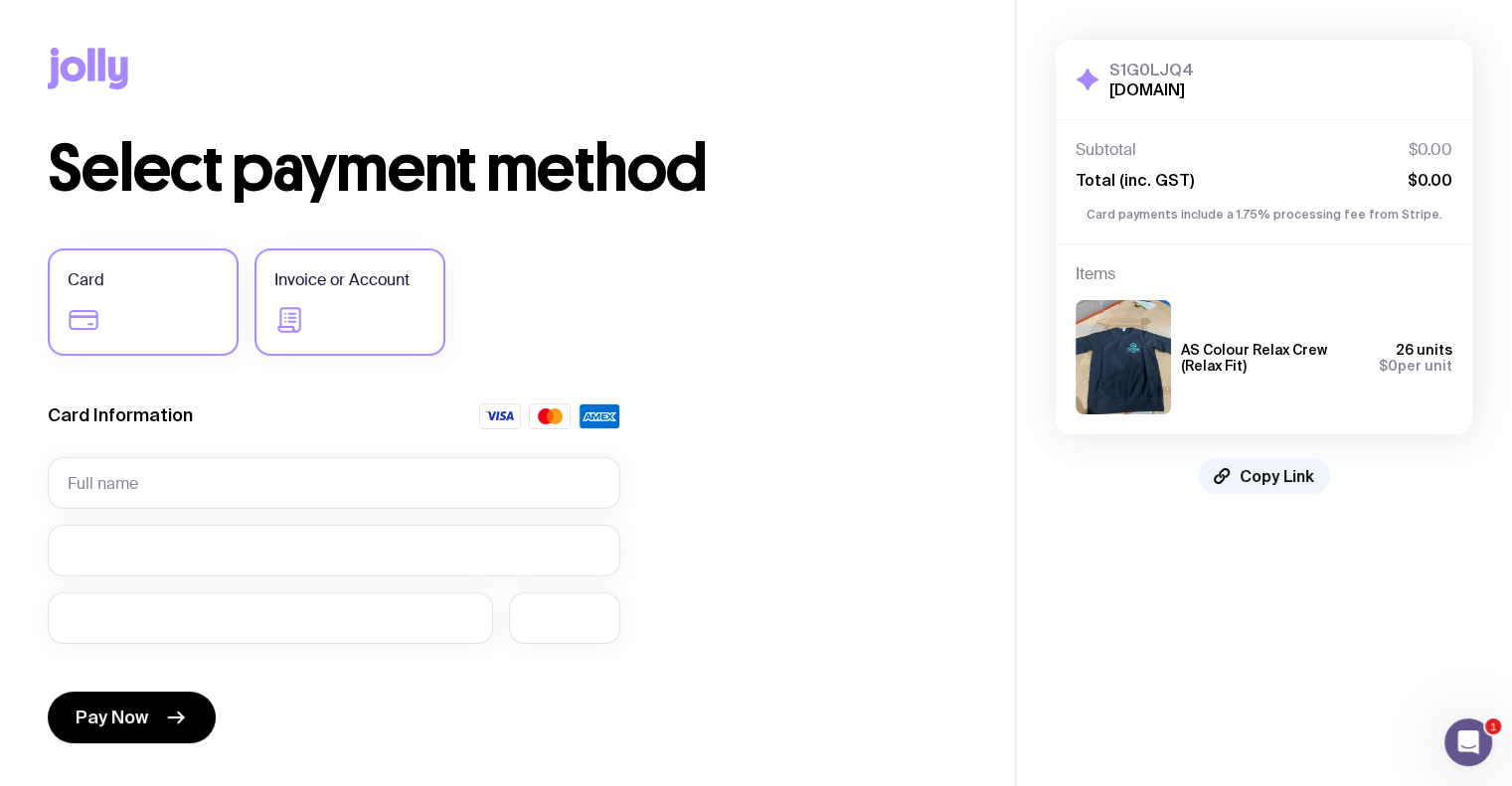click on "Invoice or Account" 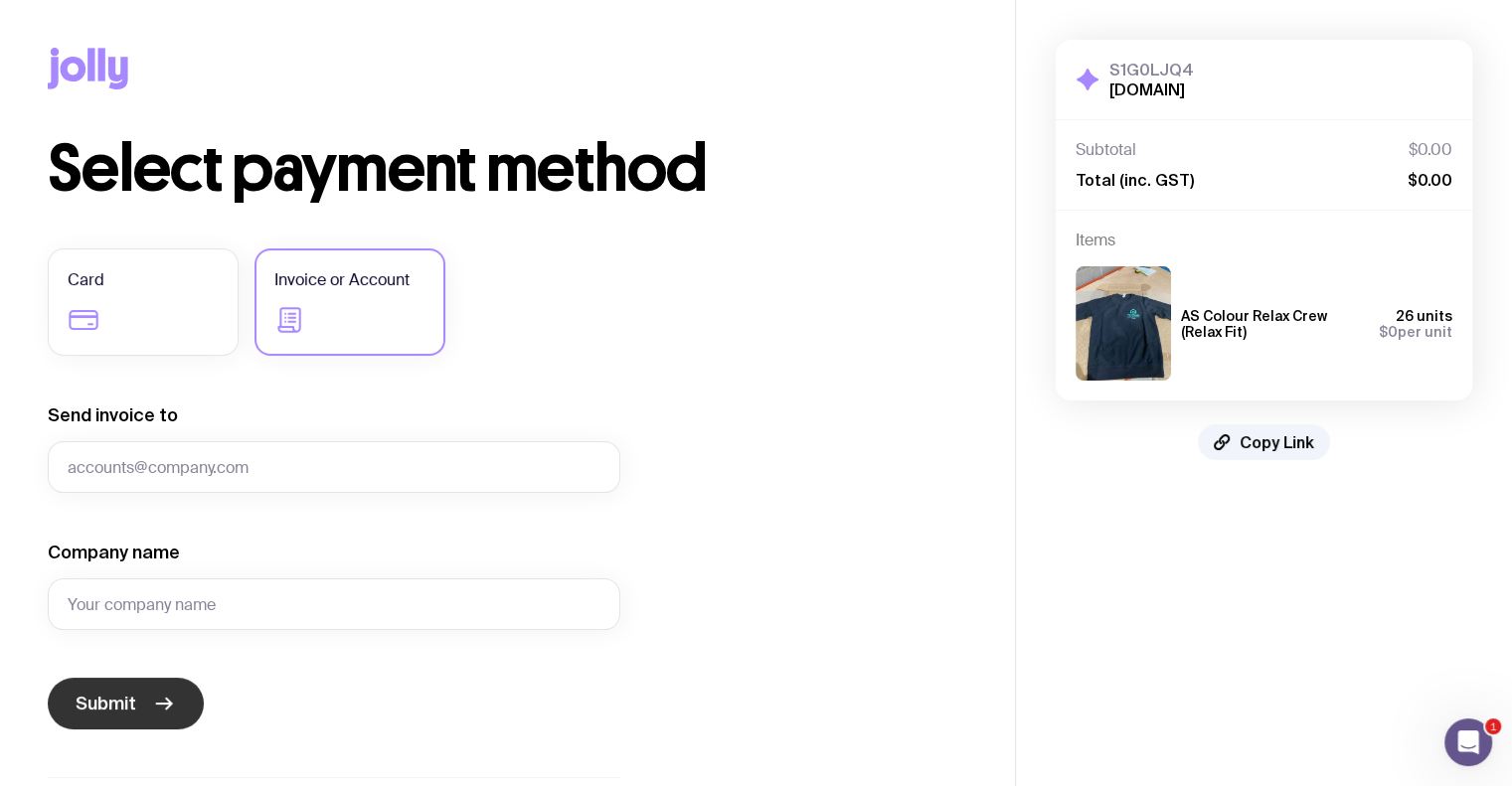 click 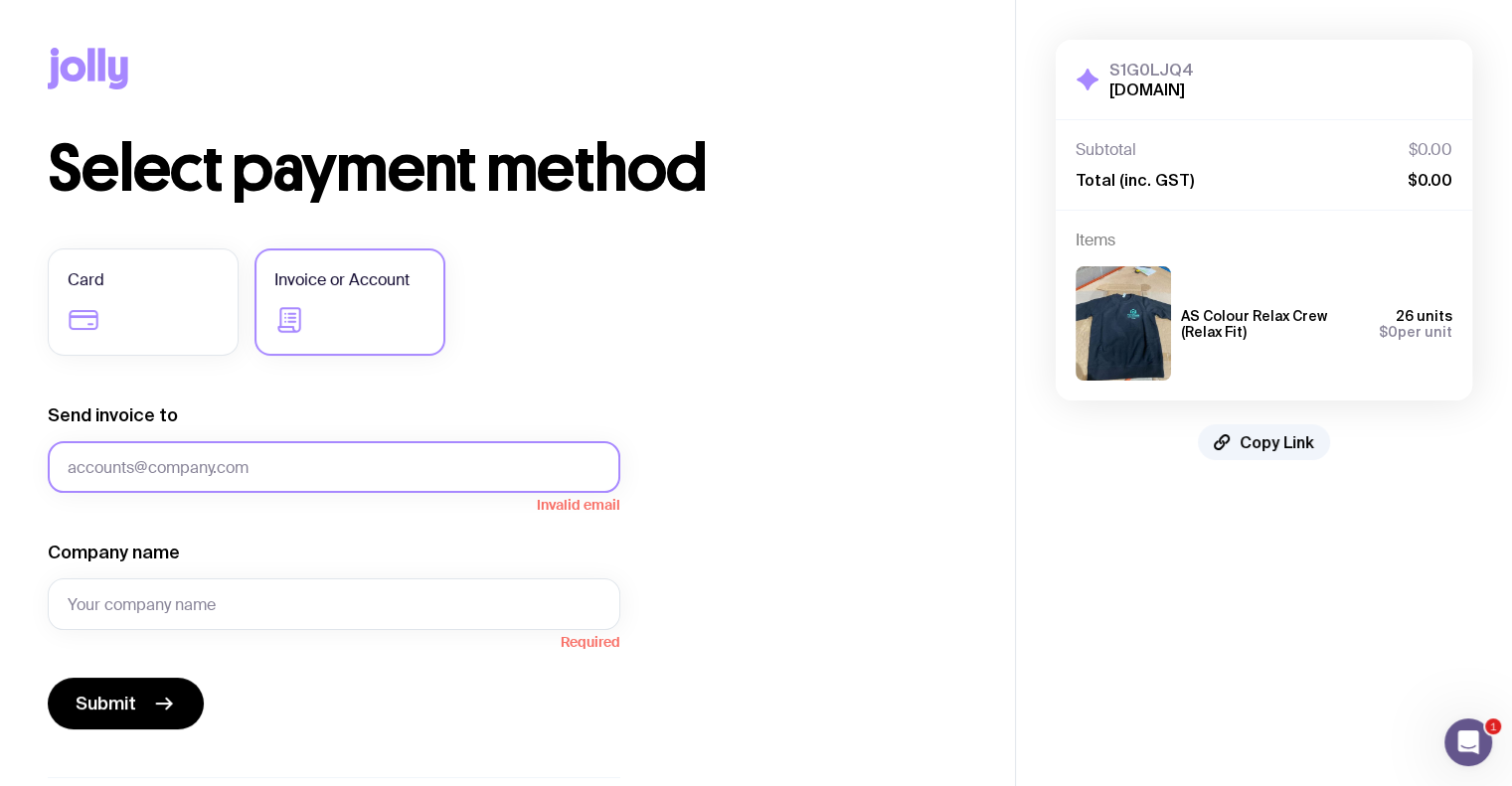 click on "Send invoice to" 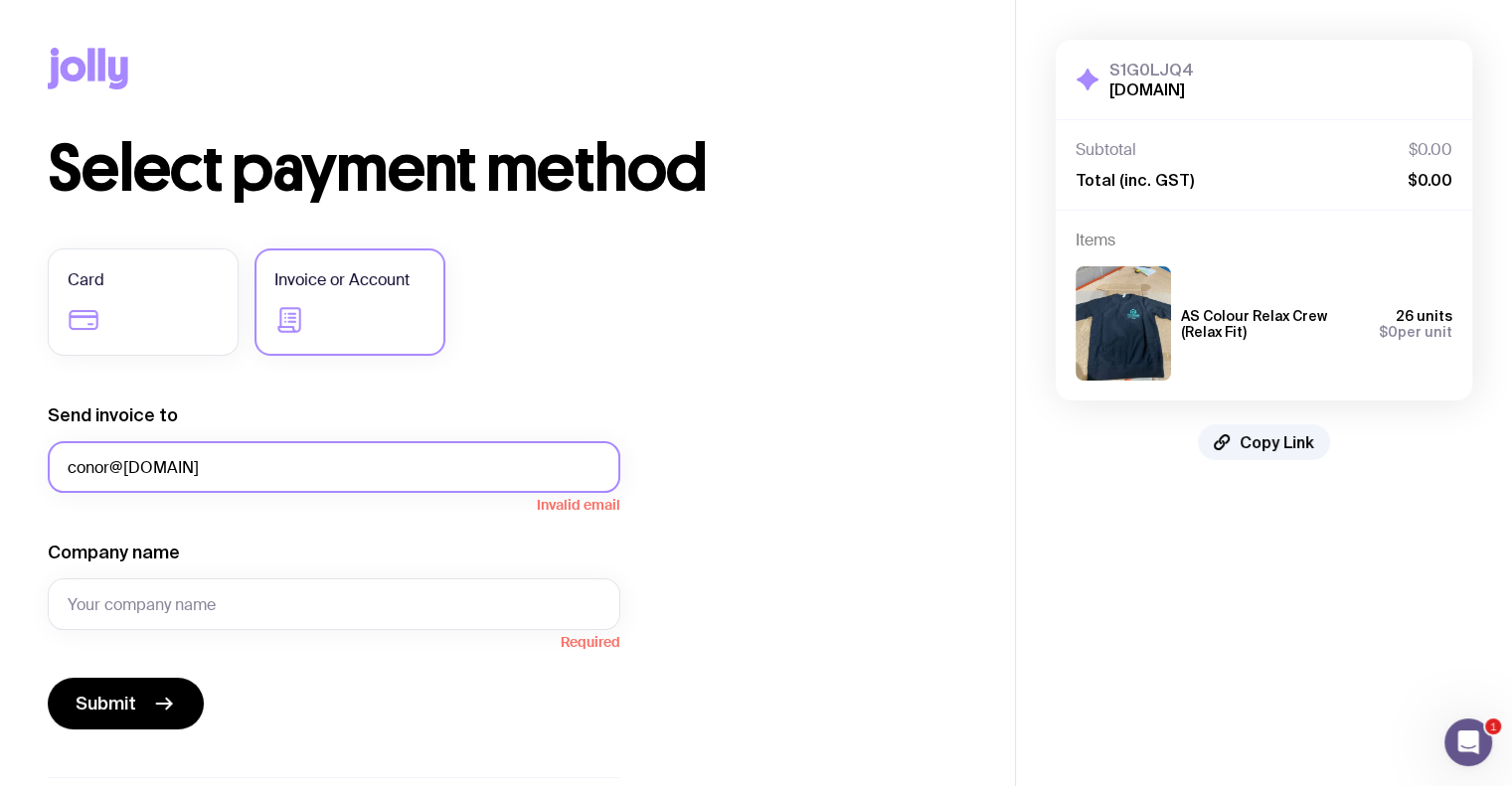 type on "conor@sendjolly.com.au" 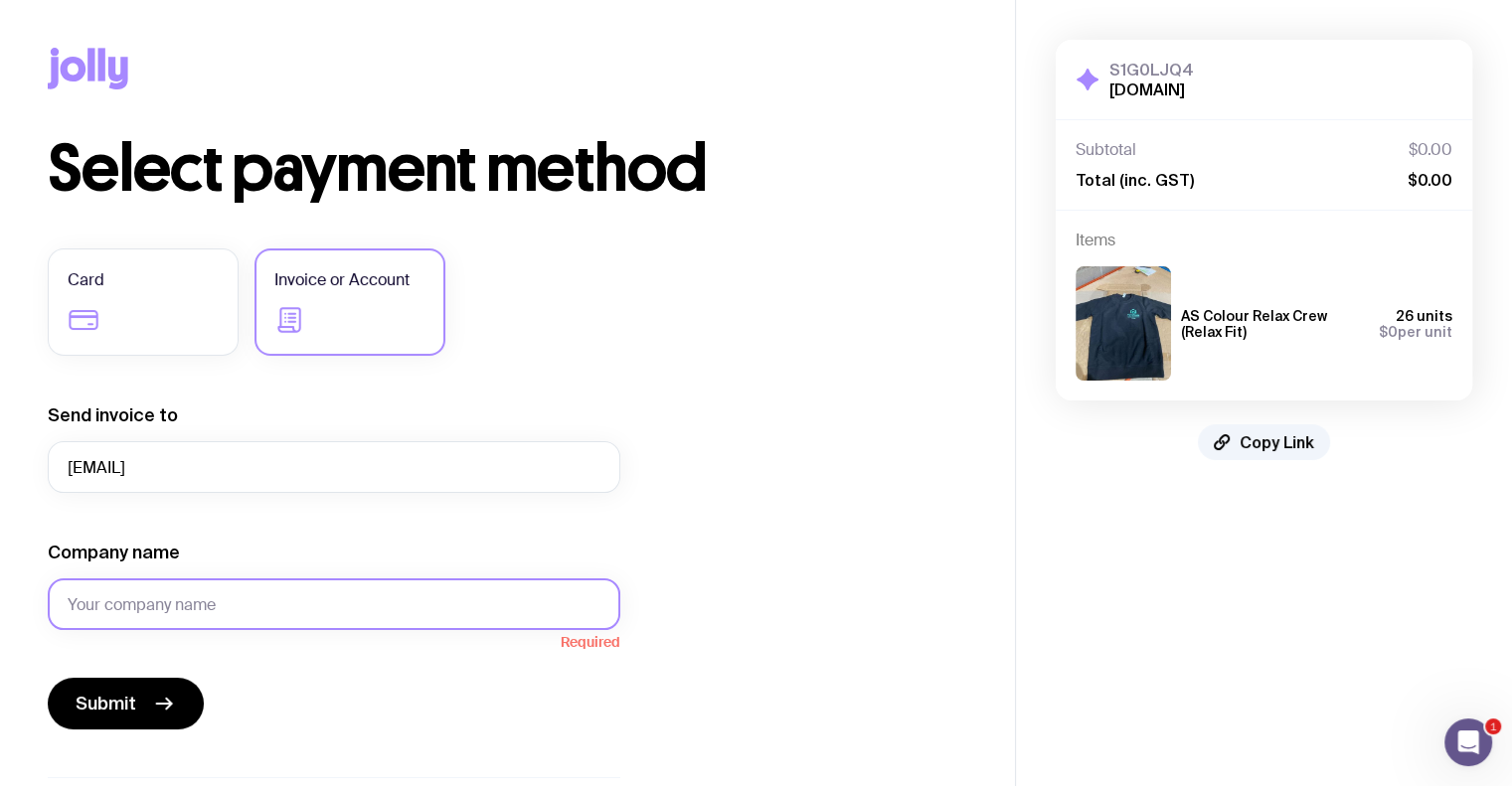 click on "Company name" 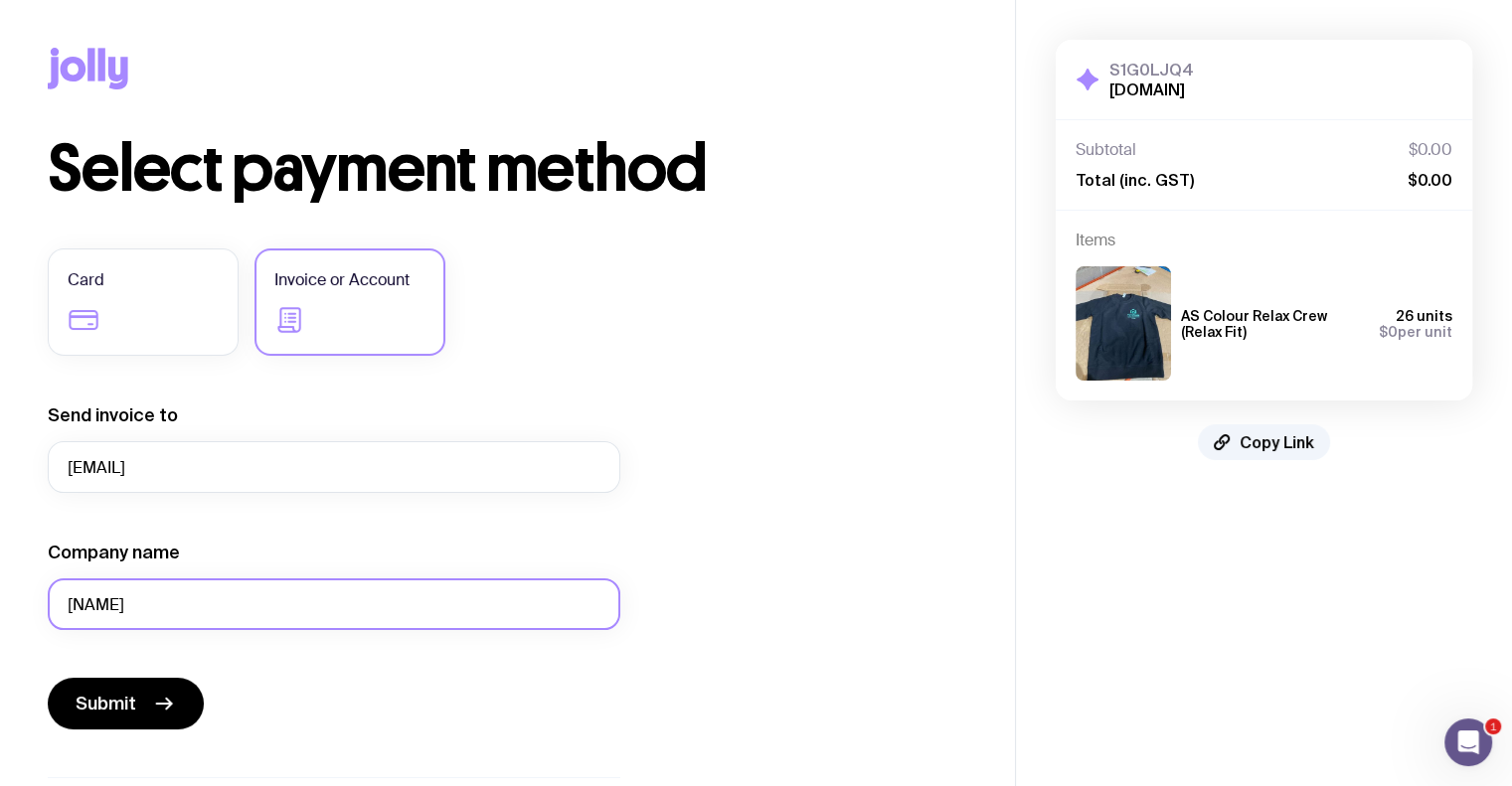 type on "c" 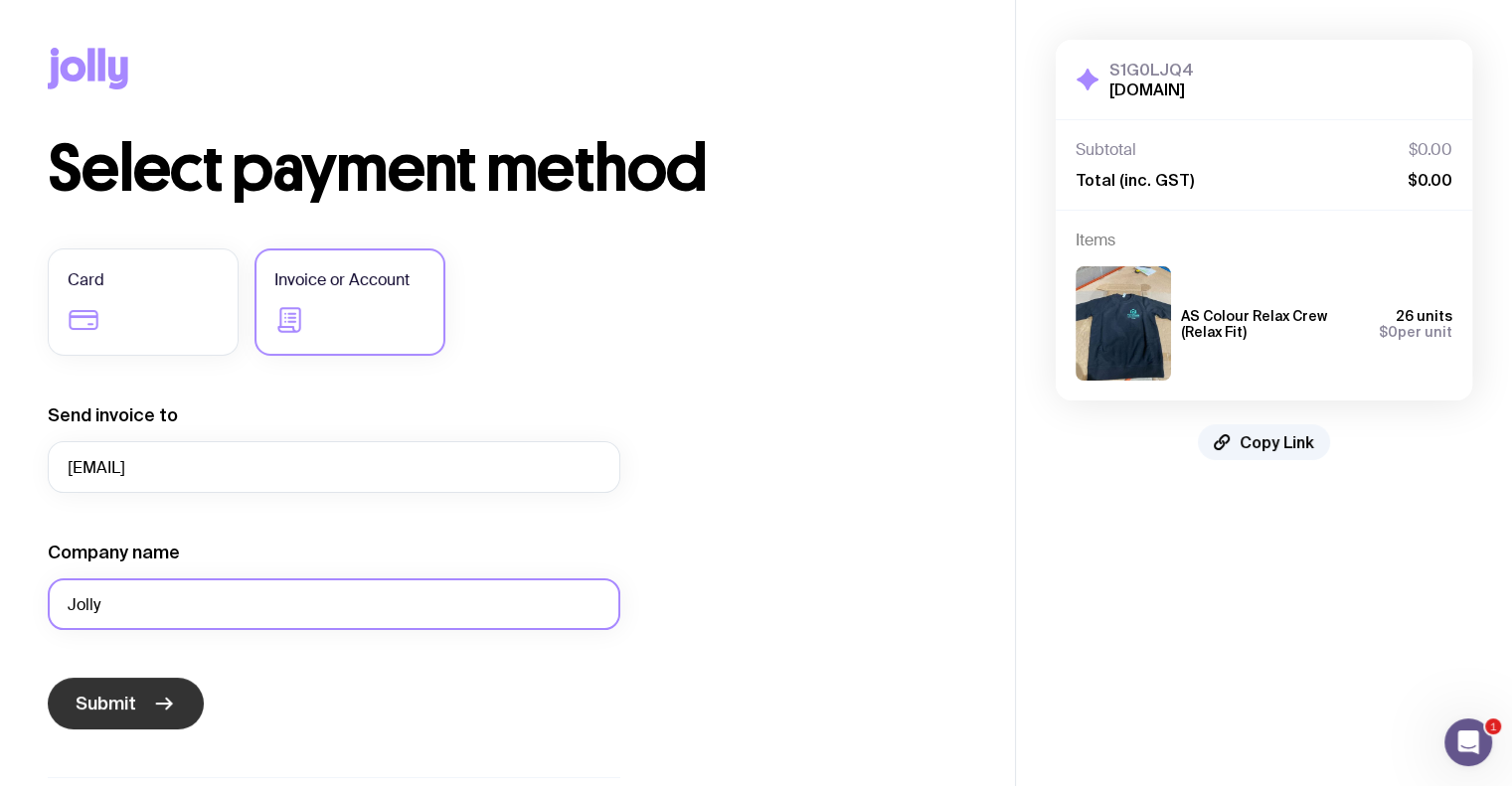 type on "Jolly" 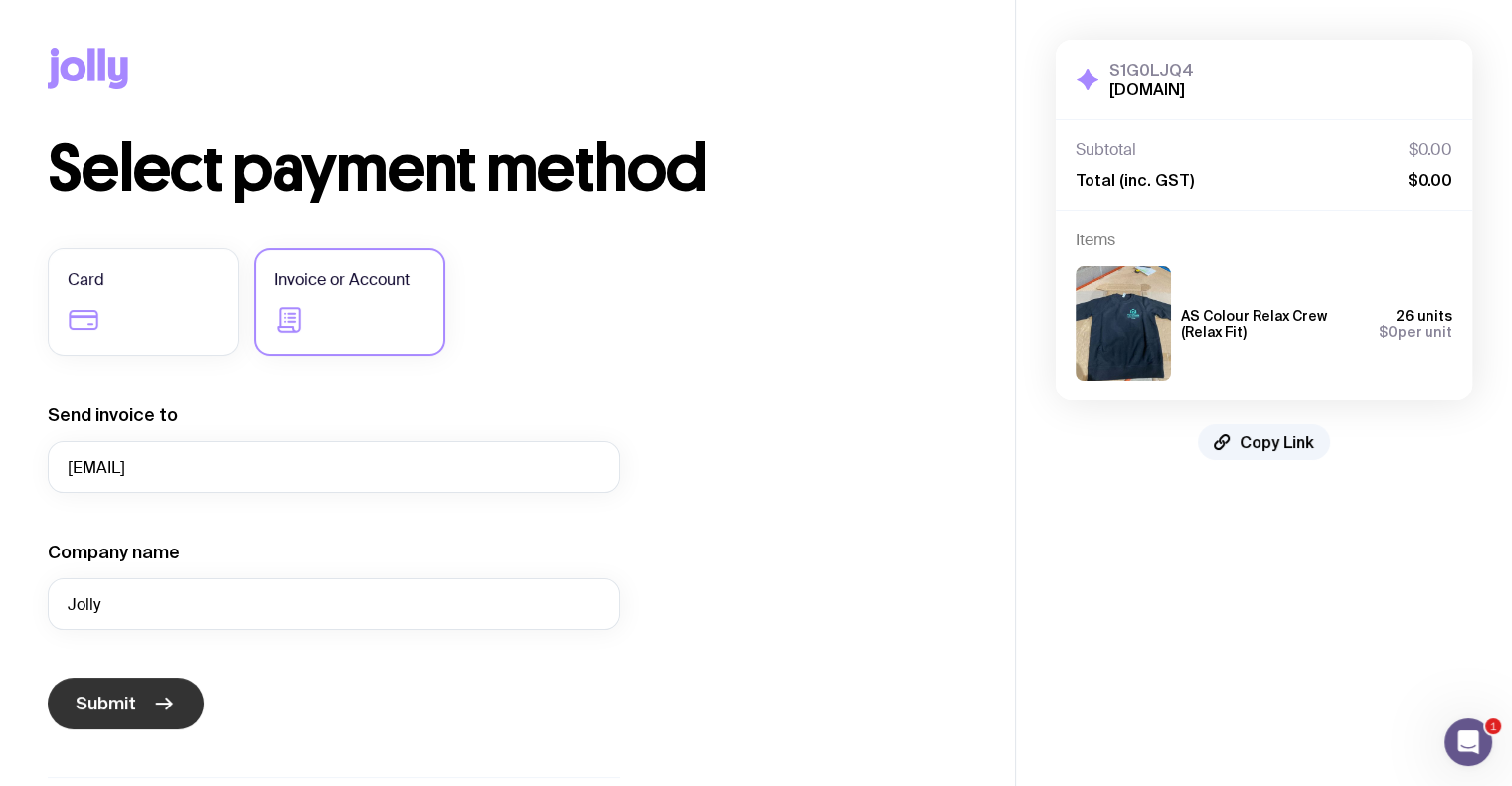 click 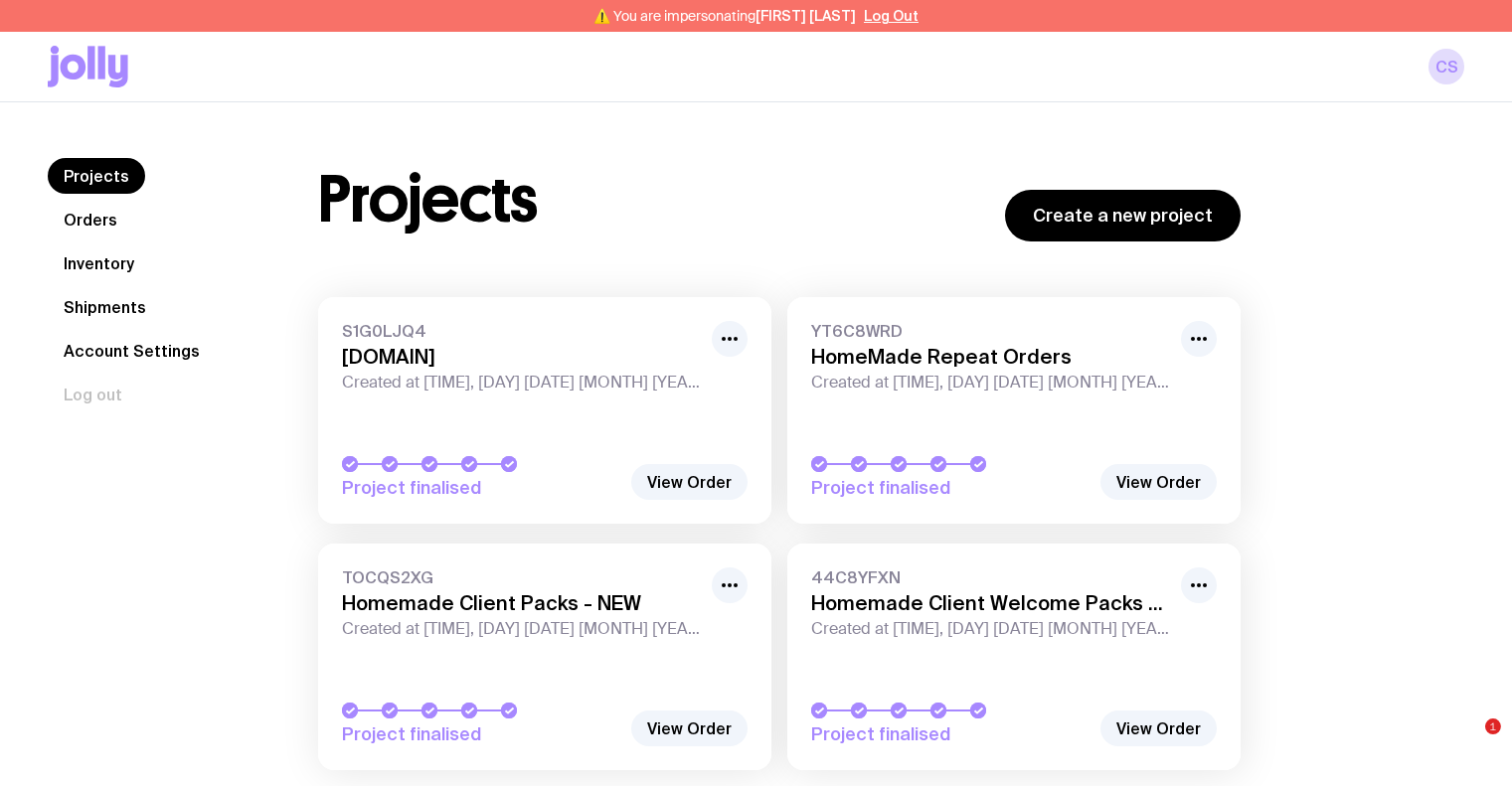 scroll, scrollTop: 0, scrollLeft: 0, axis: both 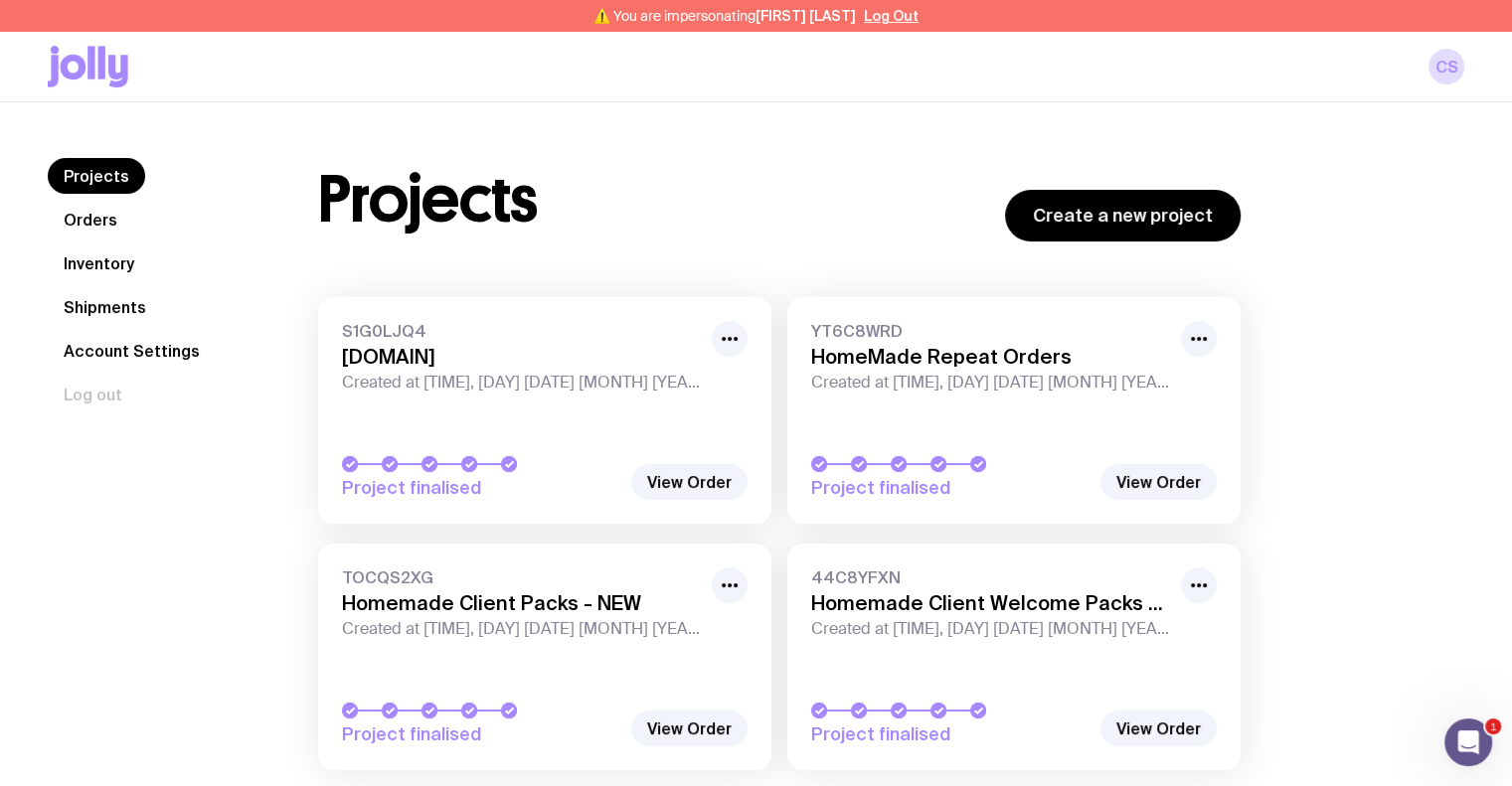 click on "Inventory" at bounding box center (98, 263) 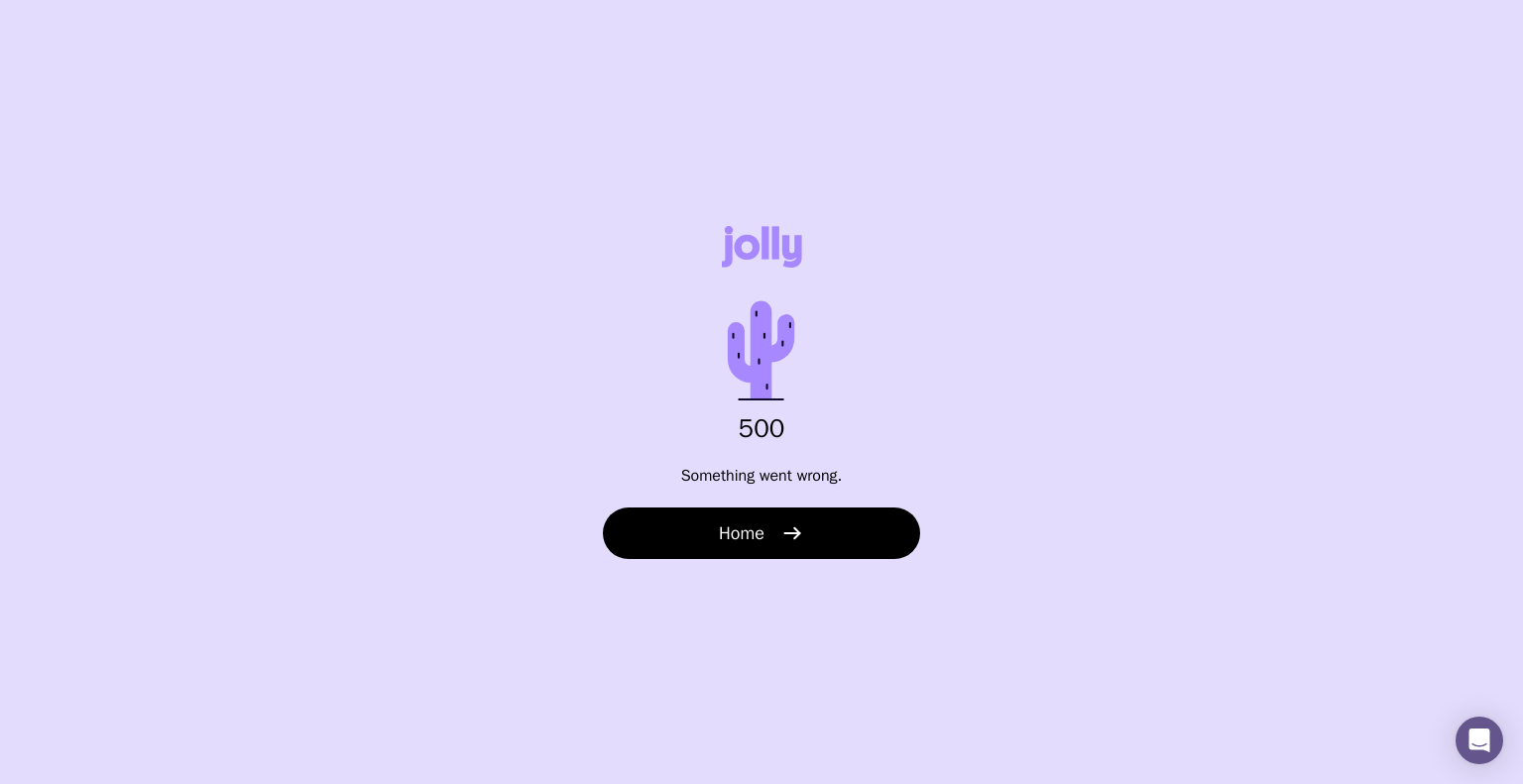 scroll, scrollTop: 0, scrollLeft: 0, axis: both 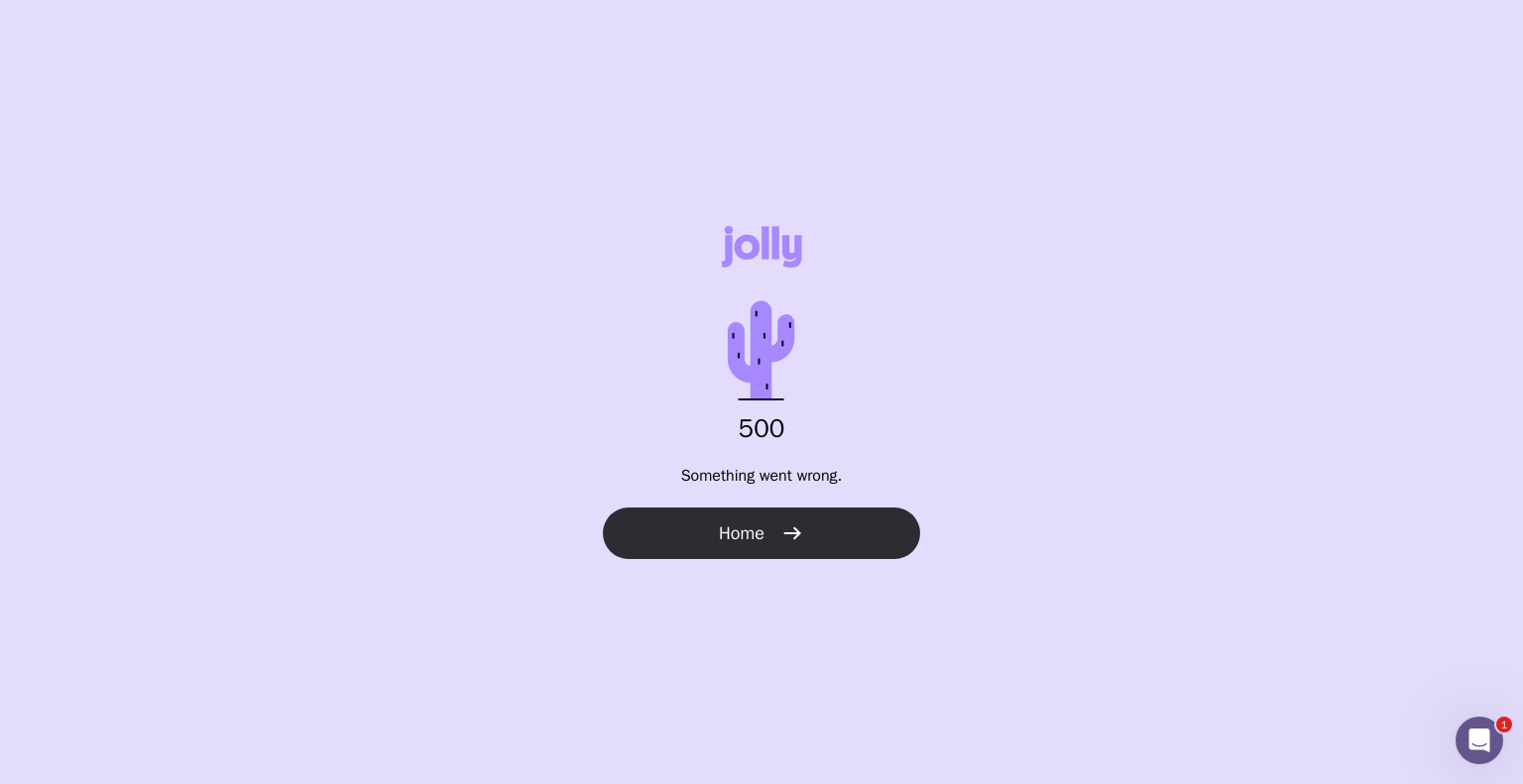 click on "Home" at bounding box center [762, 533] 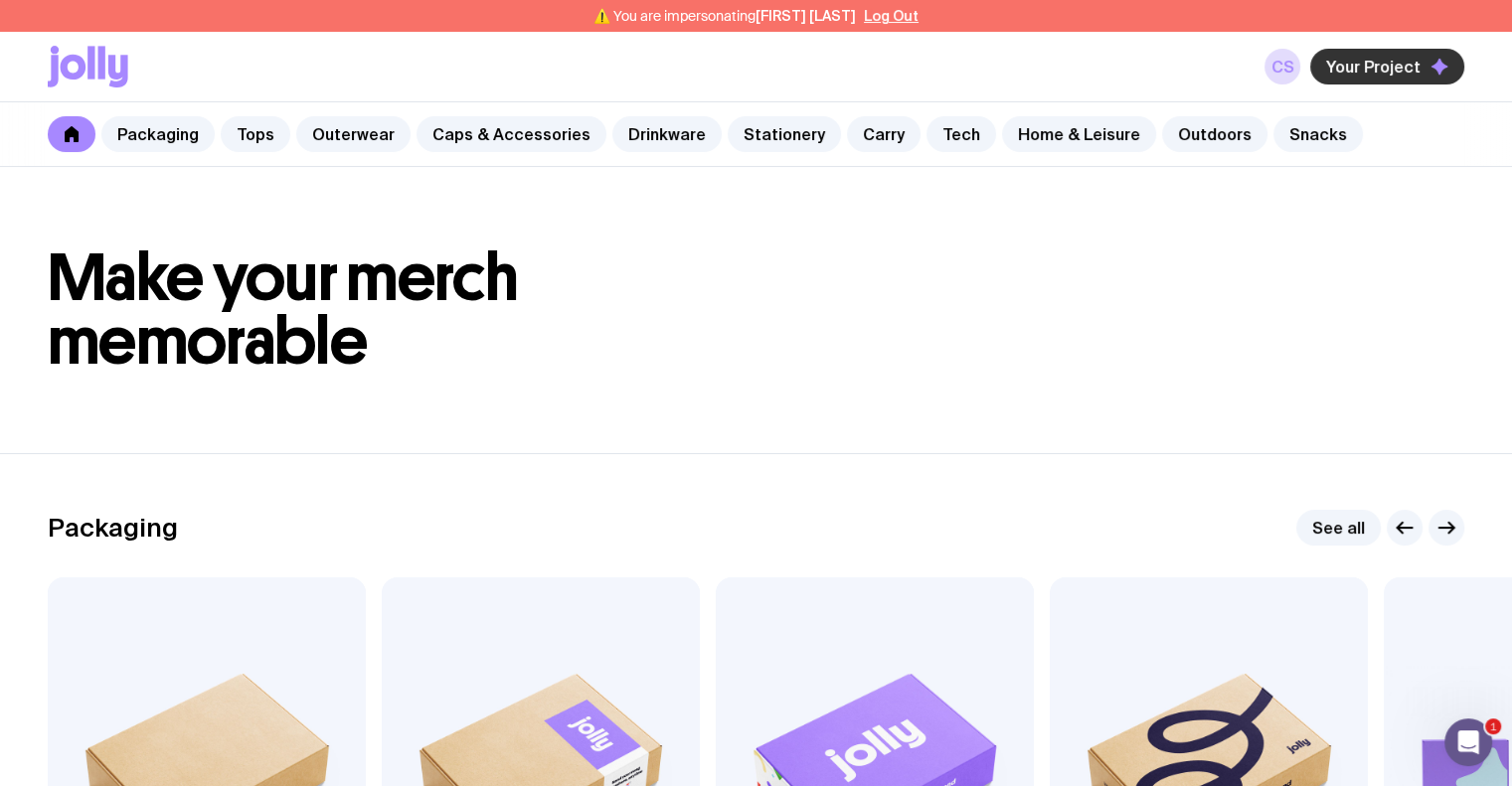 click on "Your Project" 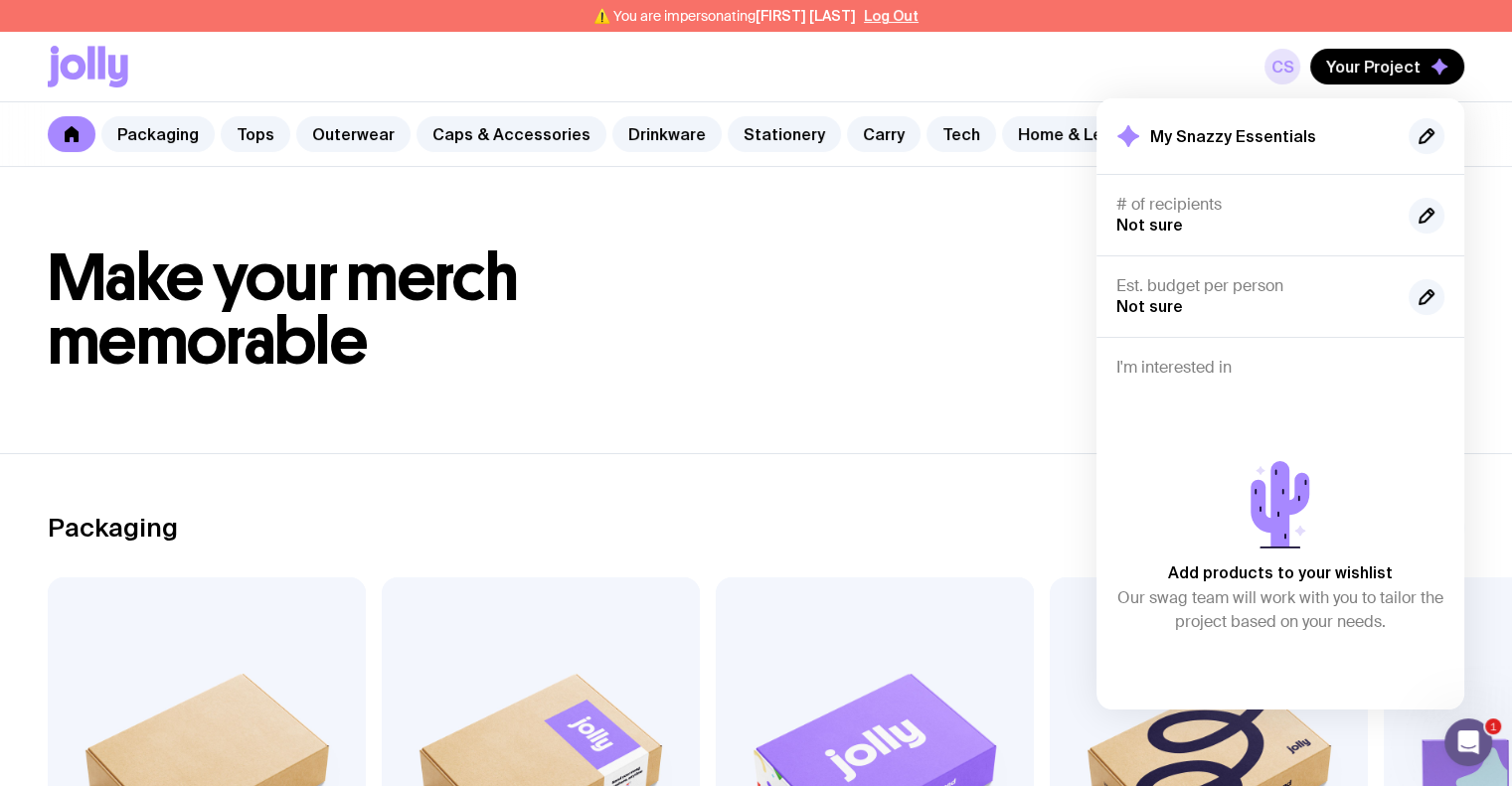 click on "CS" at bounding box center [1282, 67] 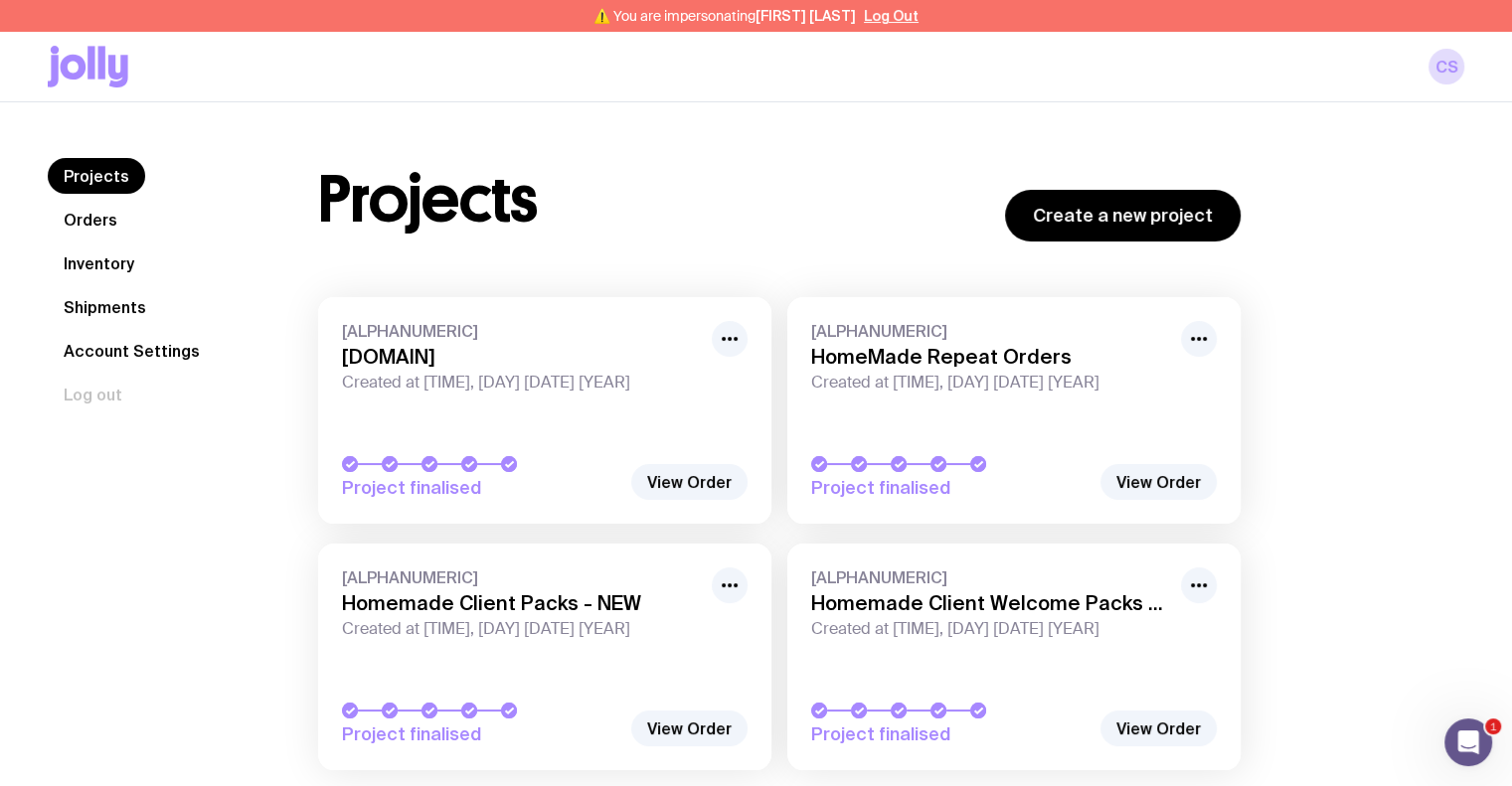 click on "Orders" 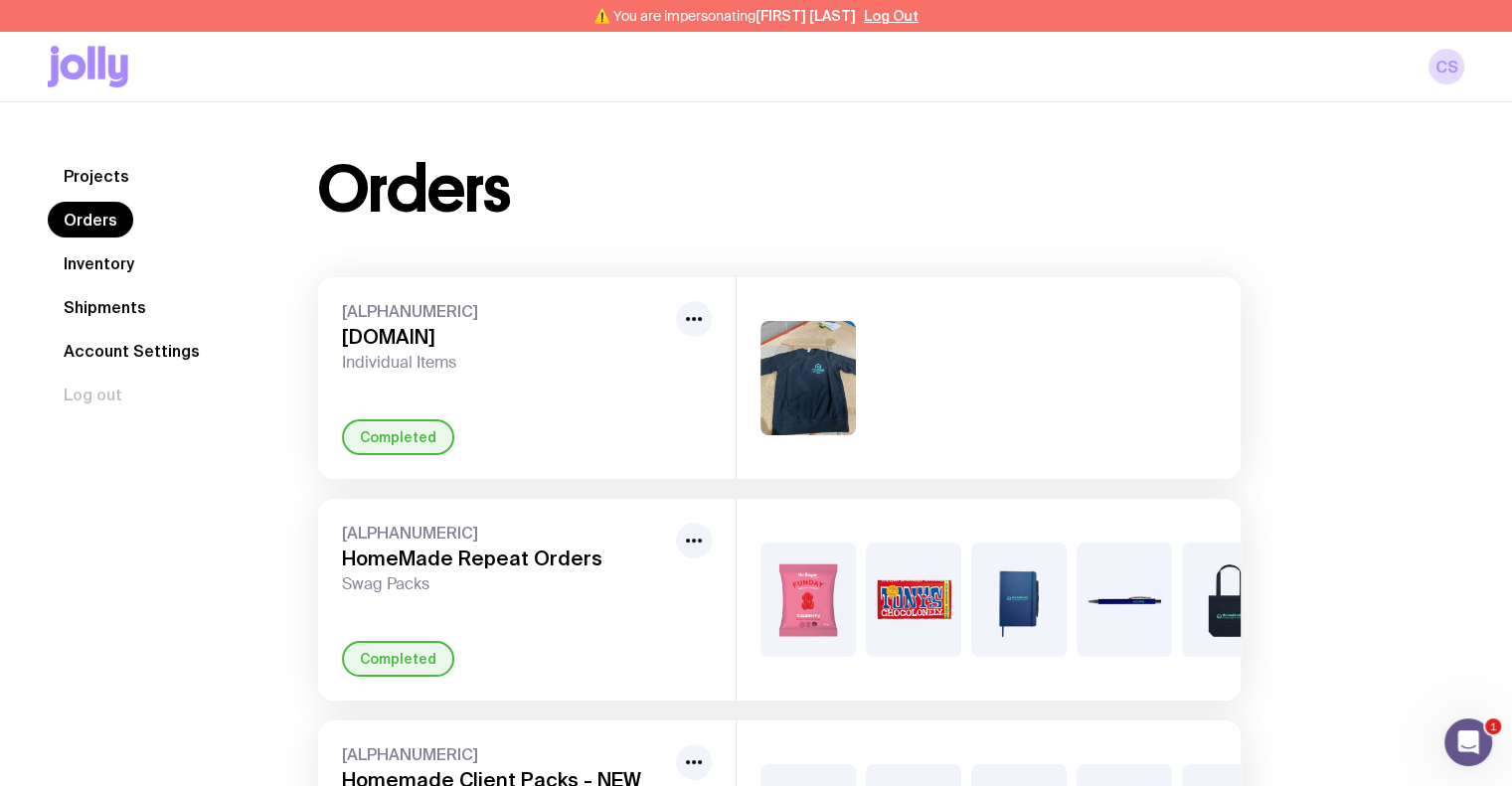 click on "Inventory" 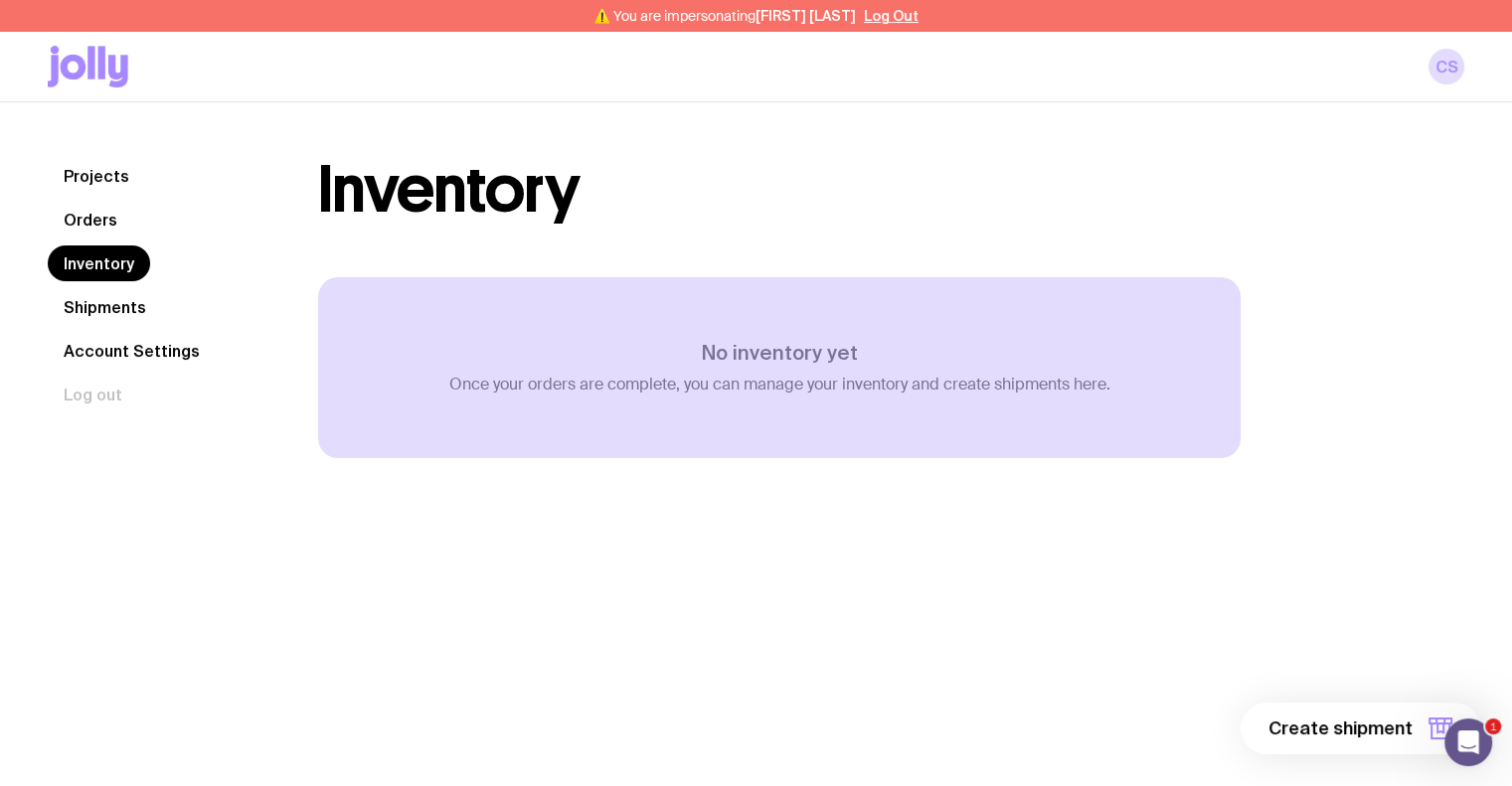 click on "No inventory yet Once your orders are complete, you can manage your inventory and create shipments here." 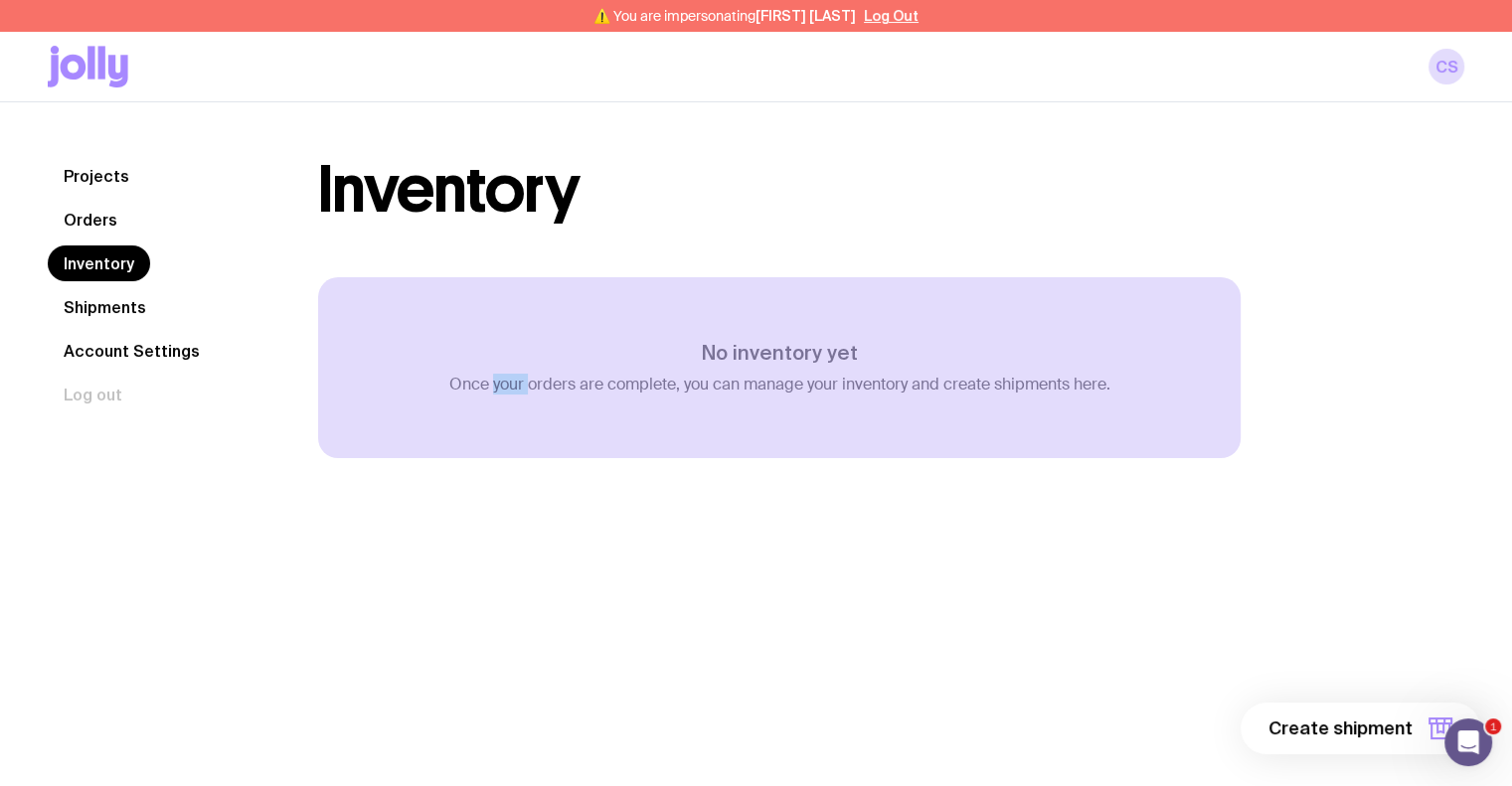 click on "No inventory yet Once your orders are complete, you can manage your inventory and create shipments here." 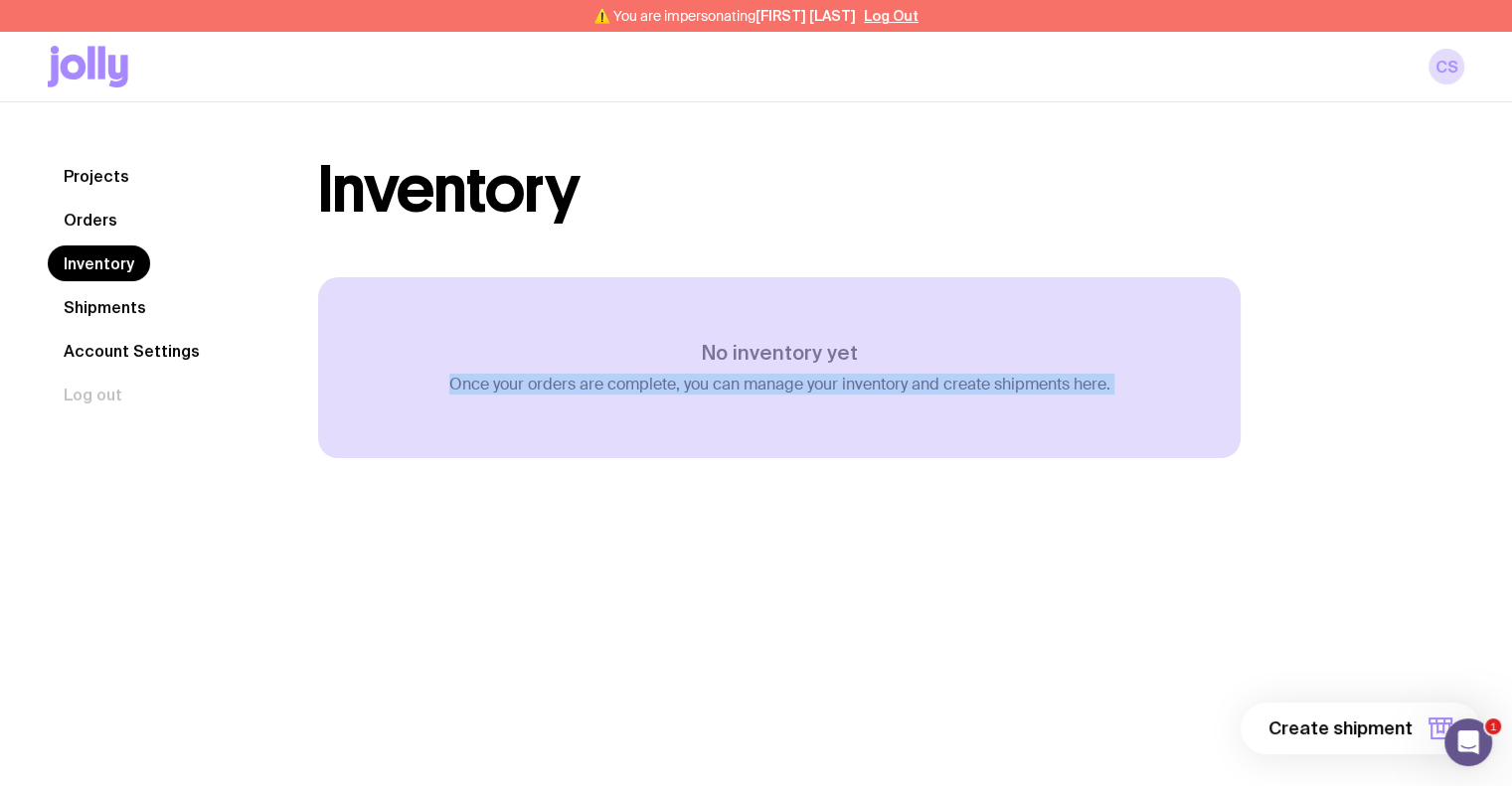 click on "No inventory yet Once your orders are complete, you can manage your inventory and create shipments here." 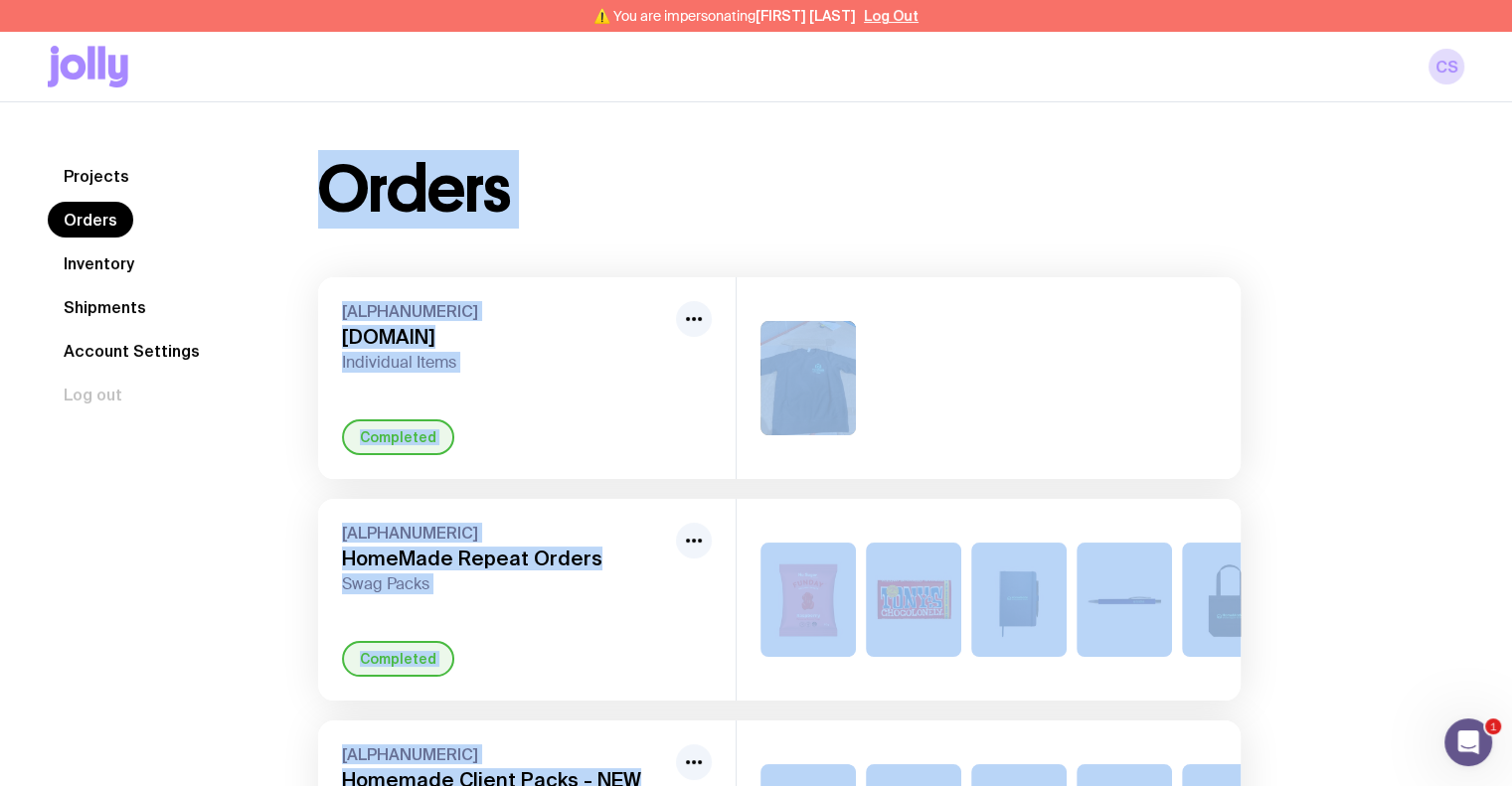 click on "Inventory" 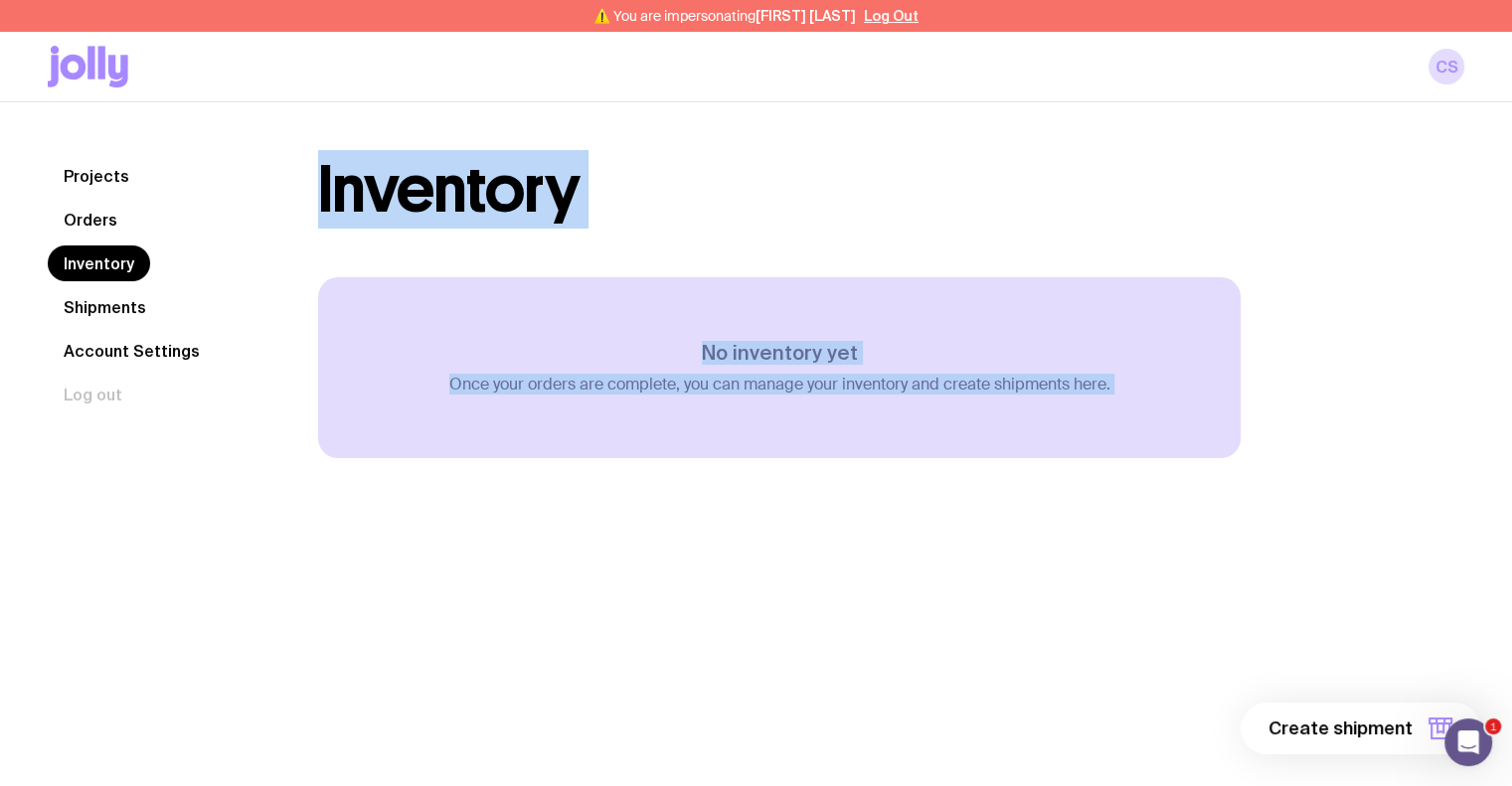 click on "Projects Orders Inventory Shipments Account Settings  Log out  Projects Orders Inventory Shipments Account Settings  Log out  Inventory No inventory yet Once your orders are complete, you can manage your inventory and create shipments here." at bounding box center (756, 348) 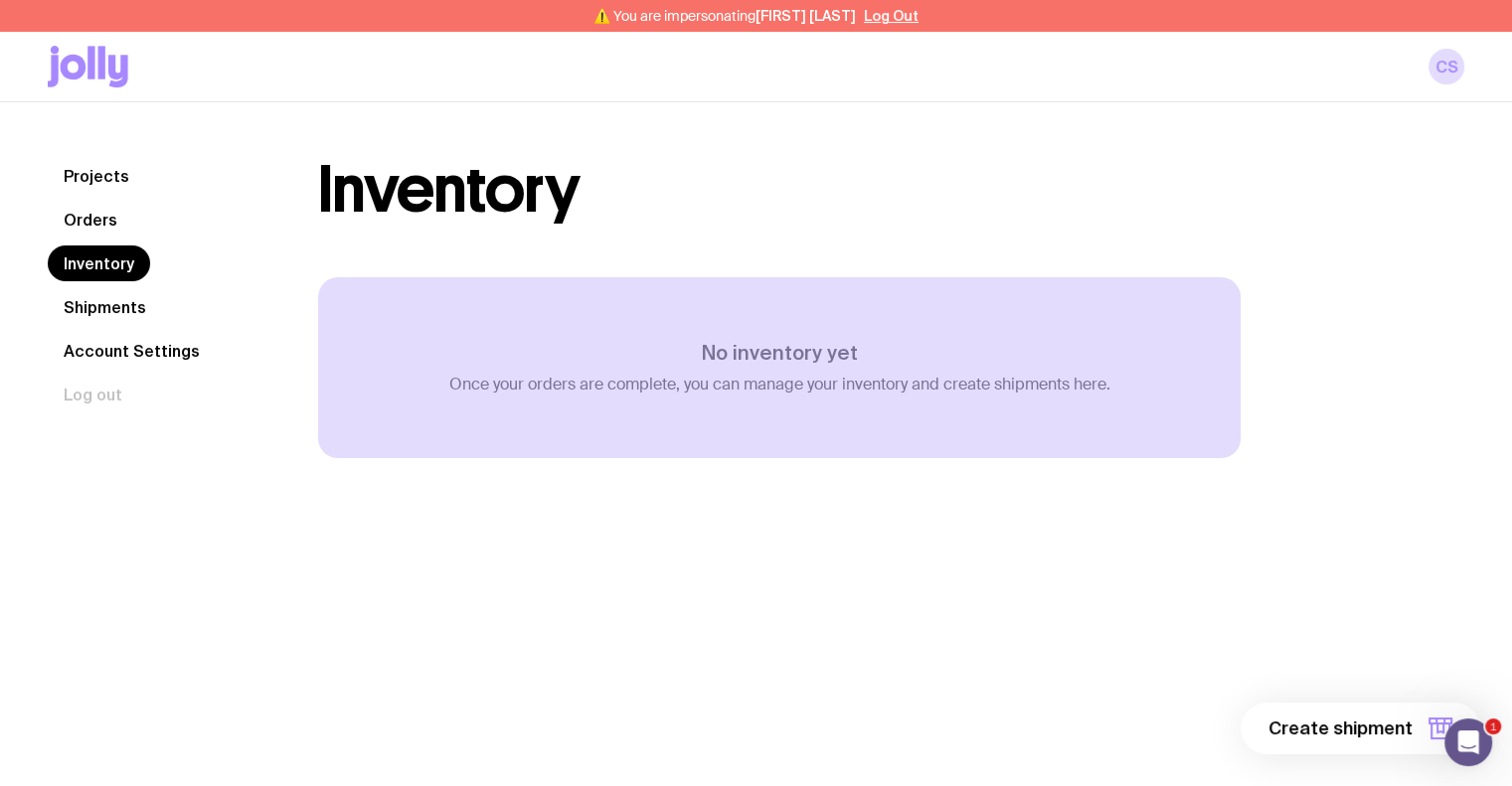 drag, startPoint x: 1418, startPoint y: 226, endPoint x: 1402, endPoint y: 219, distance: 17.464249 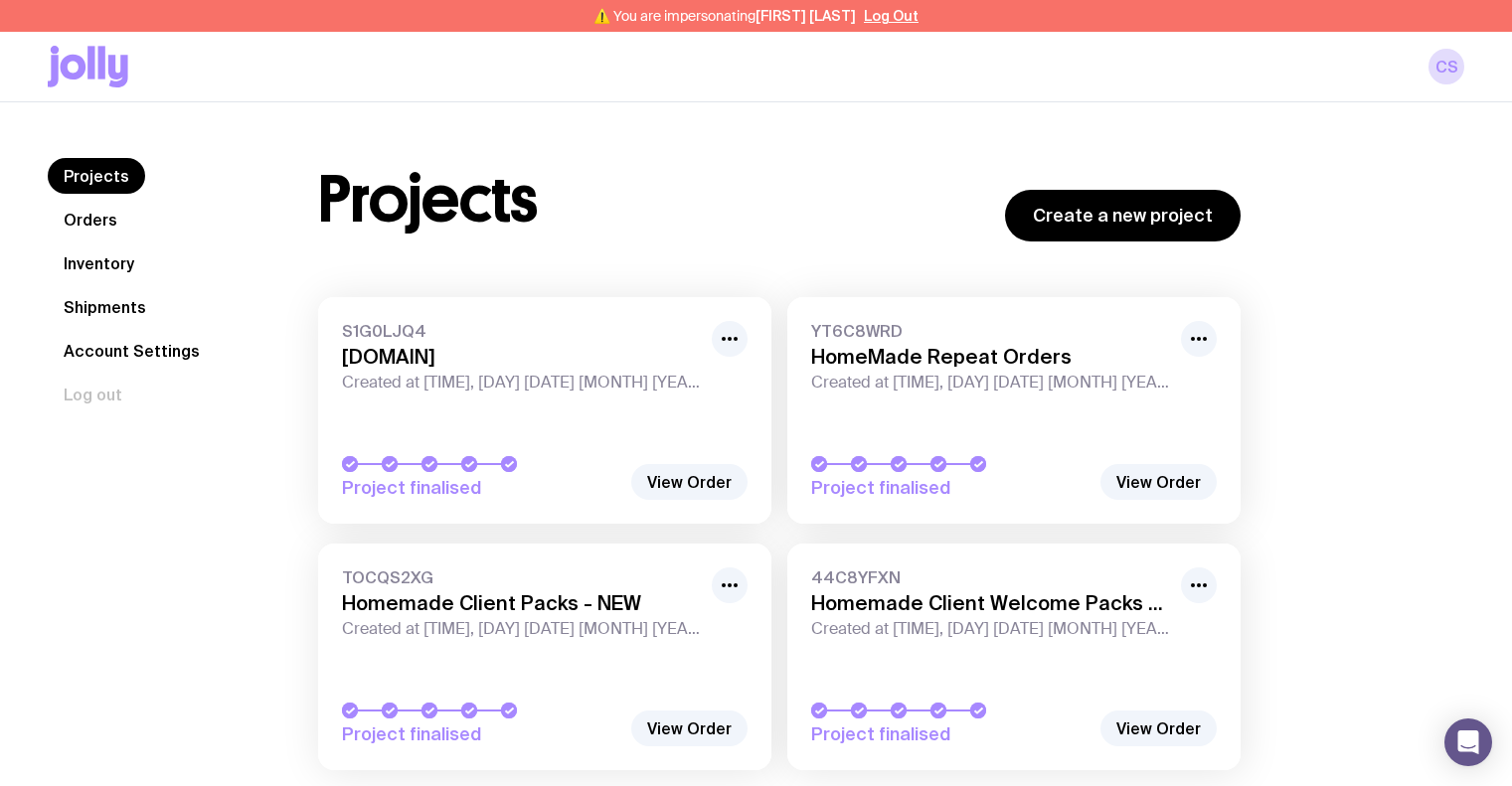 scroll, scrollTop: 0, scrollLeft: 0, axis: both 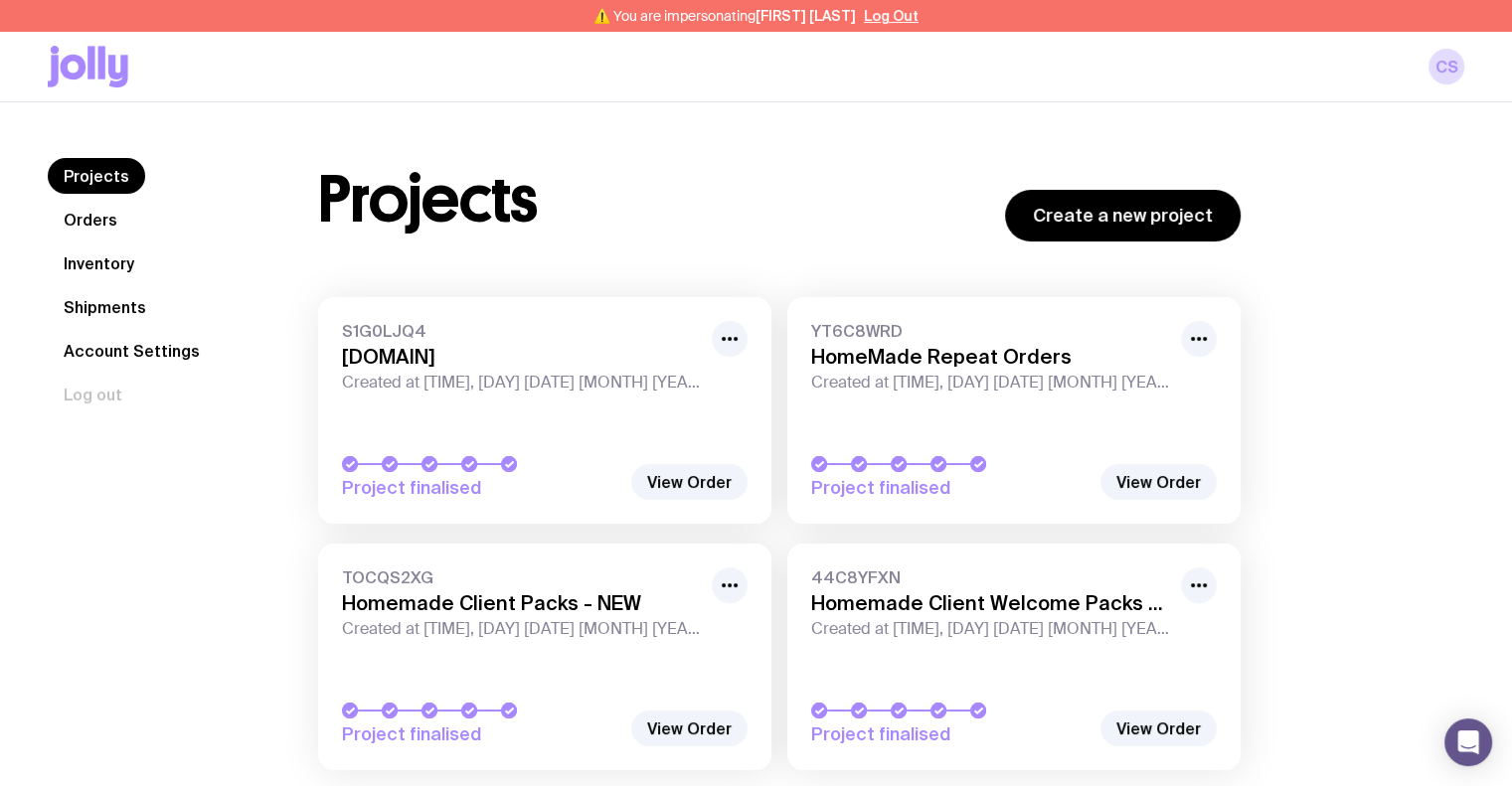 click on "Orders" at bounding box center (90, 220) 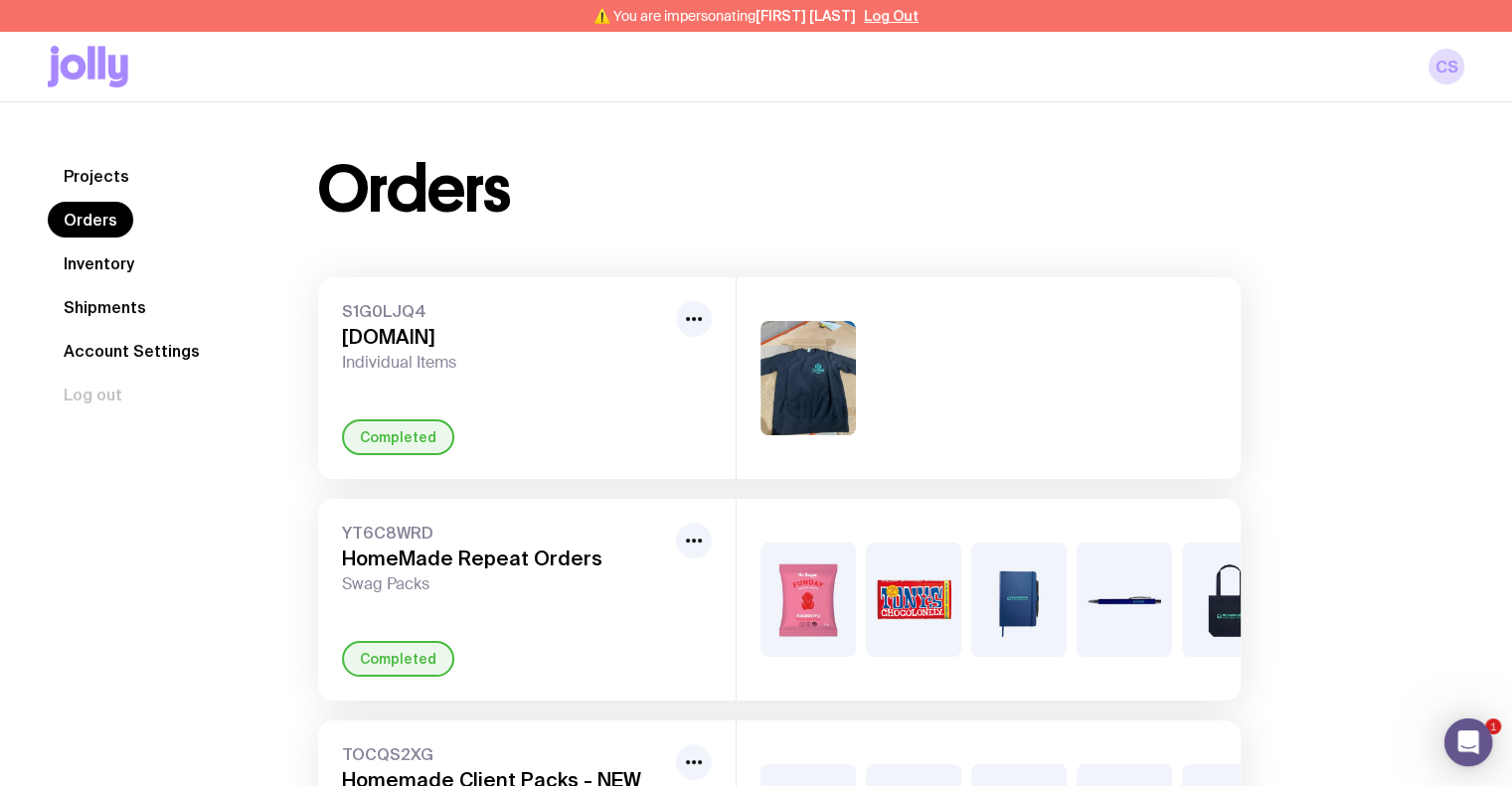scroll, scrollTop: 0, scrollLeft: 0, axis: both 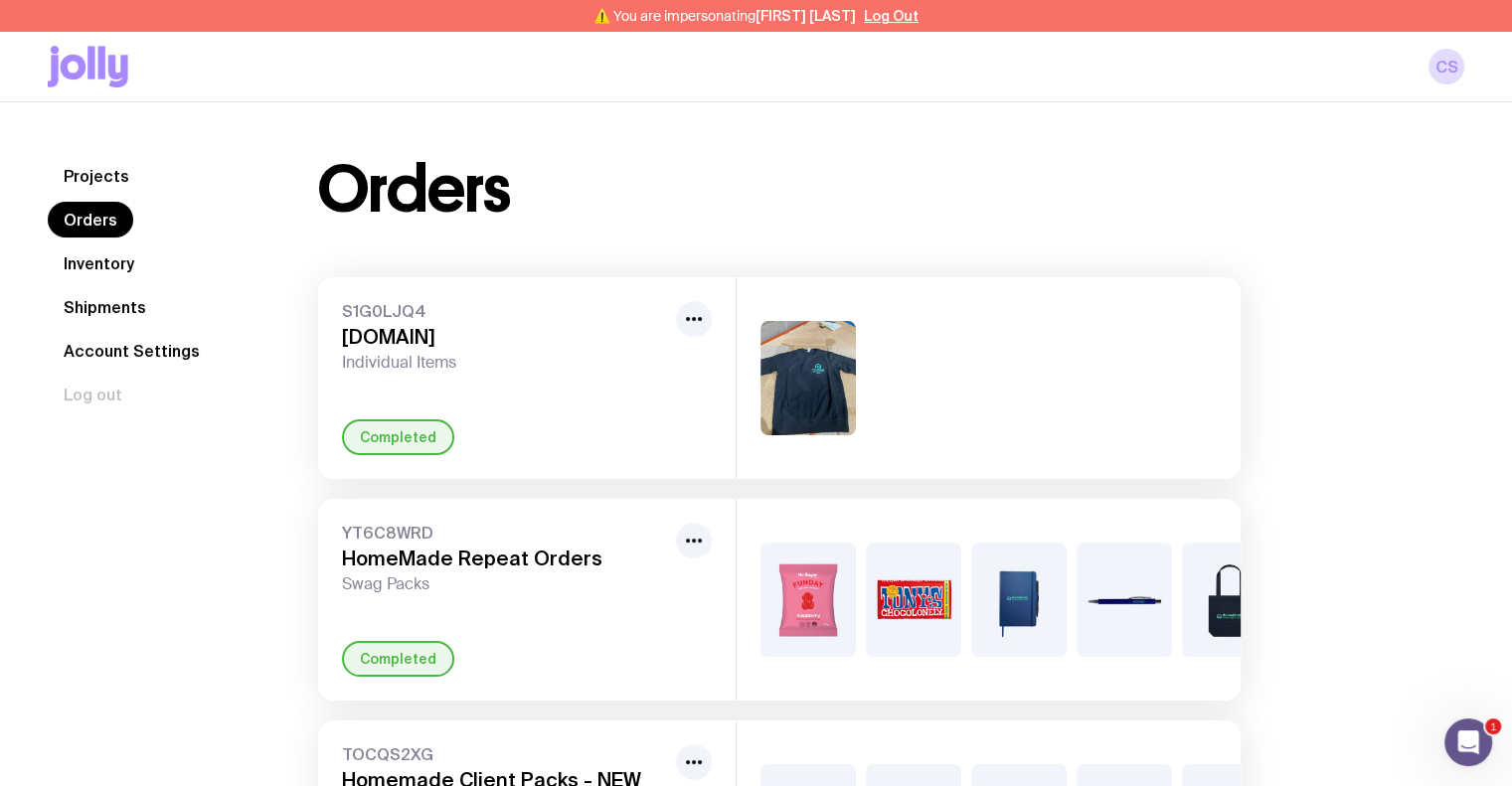 click on "Inventory" at bounding box center [98, 263] 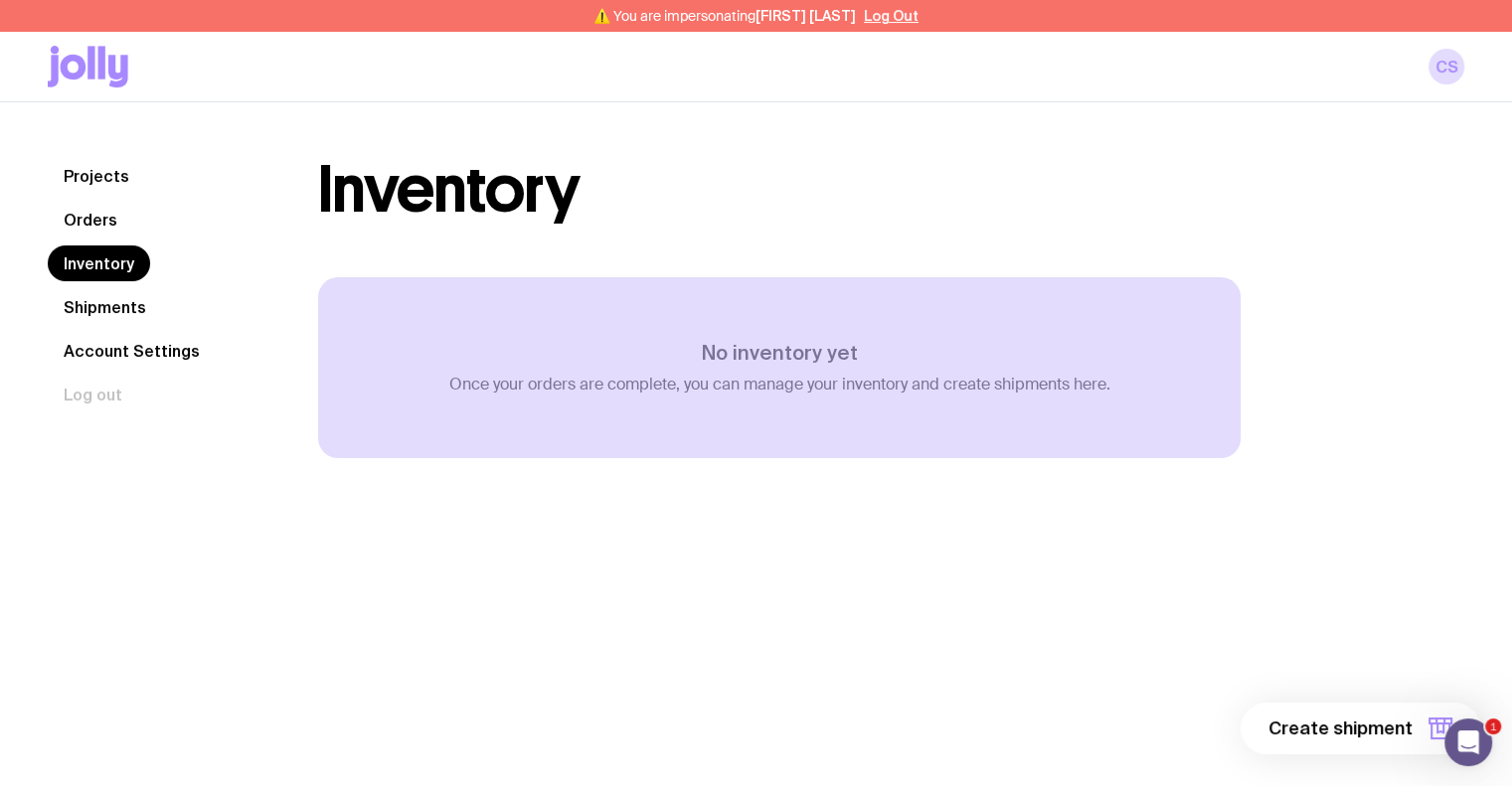 click on "Create shipment" at bounding box center (1360, 728) 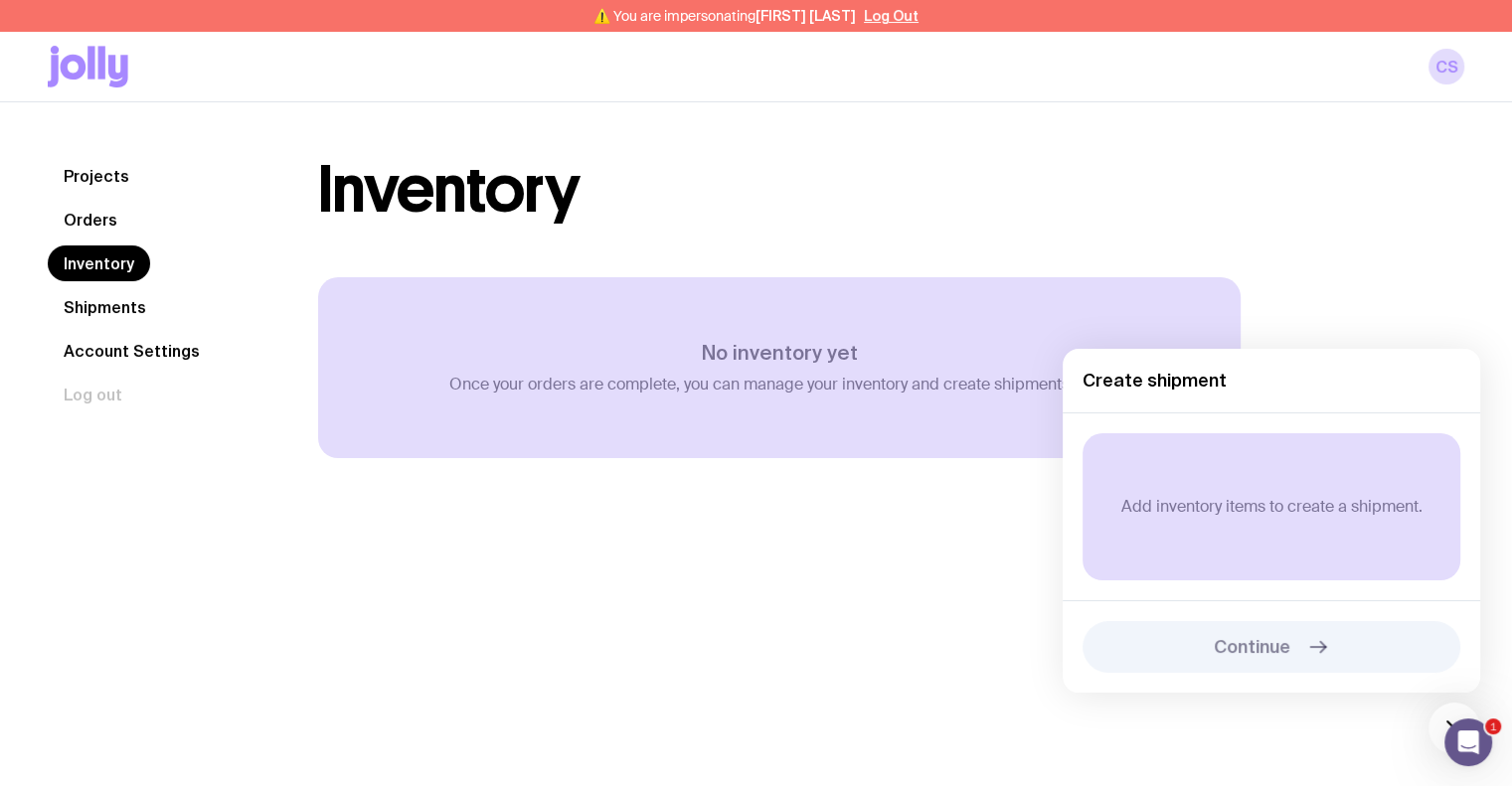 click on "Projects Orders Inventory Shipments Account Settings  Log out  Projects Orders Inventory Shipments Account Settings  Log out  Inventory No inventory yet Once your orders are complete, you can manage your inventory and create shipments here." at bounding box center (756, 348) 